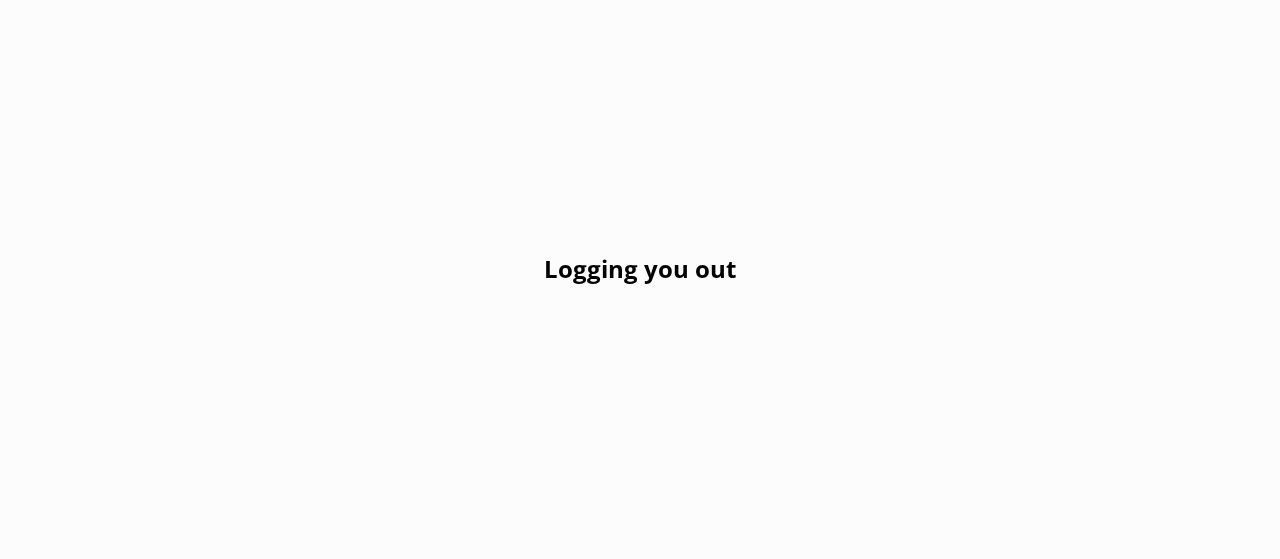 scroll, scrollTop: 0, scrollLeft: 0, axis: both 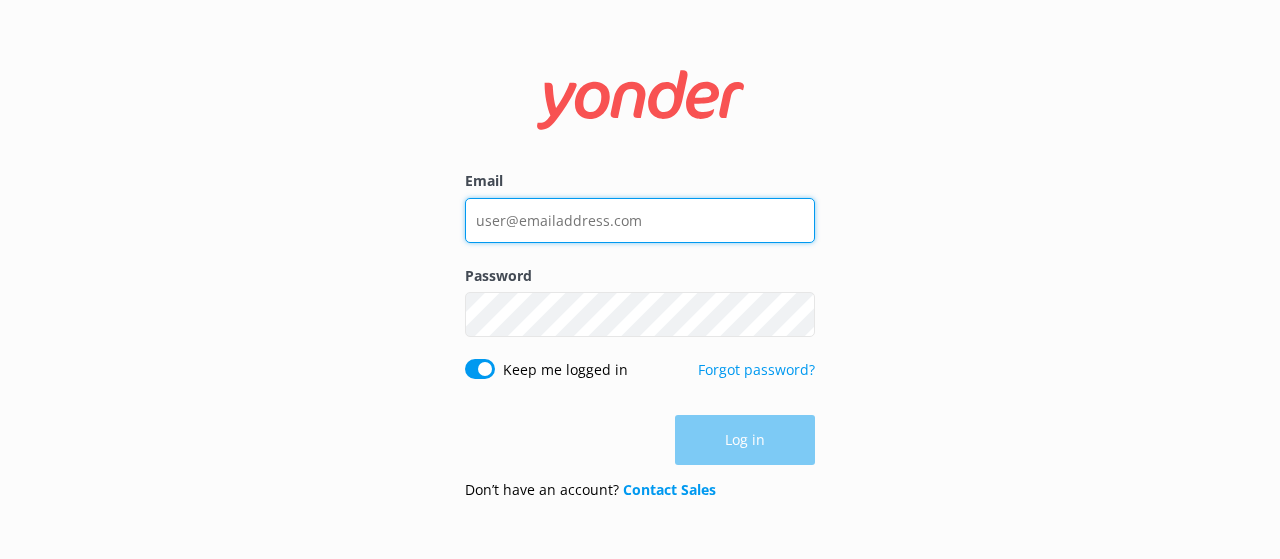 click on "Email" at bounding box center (640, 220) 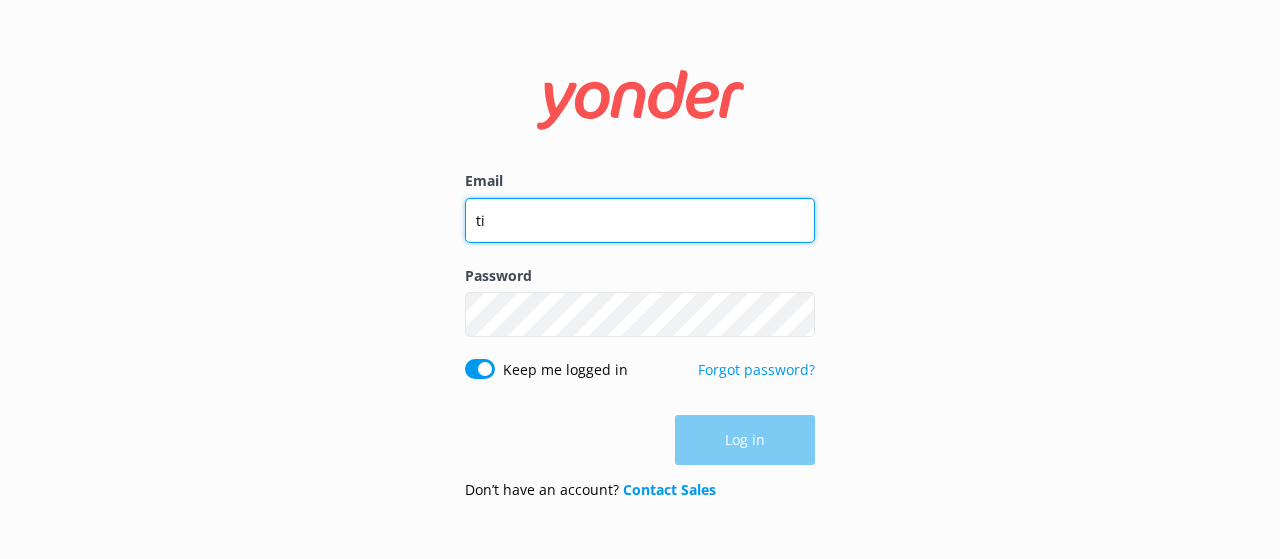 type on "[EMAIL_ADDRESS][DOMAIN_NAME]" 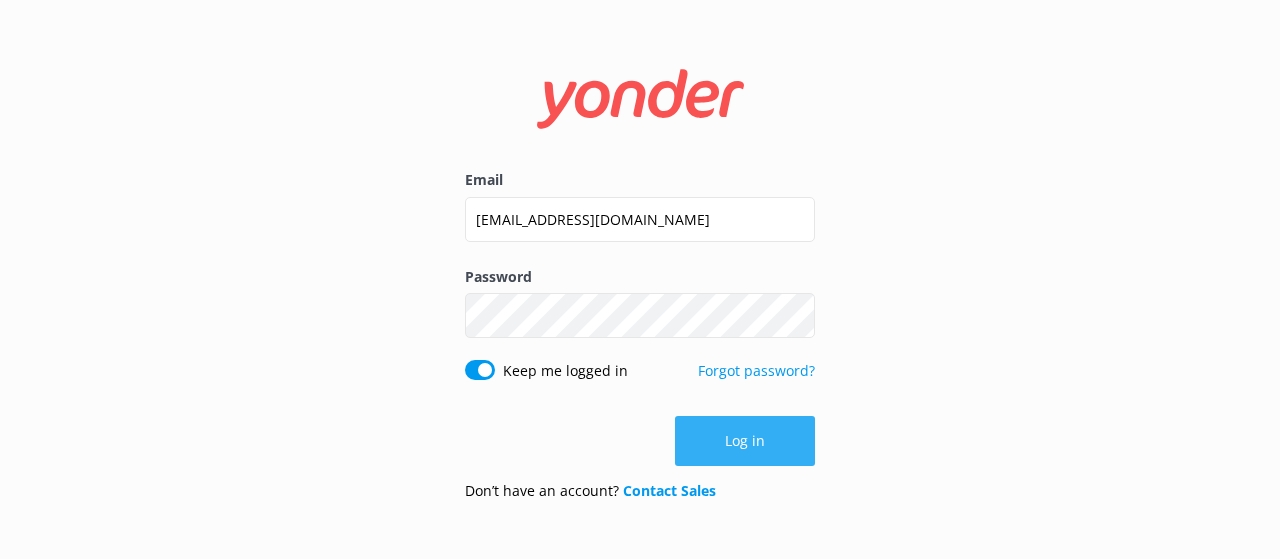click on "Log in" at bounding box center (745, 441) 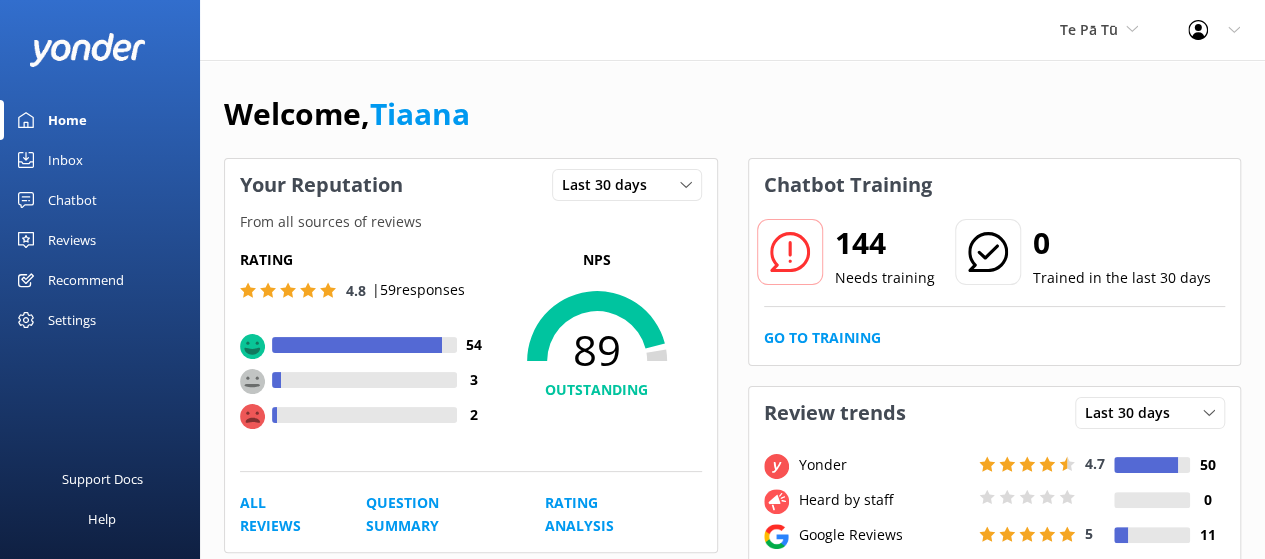 click on "Reviews" at bounding box center (72, 240) 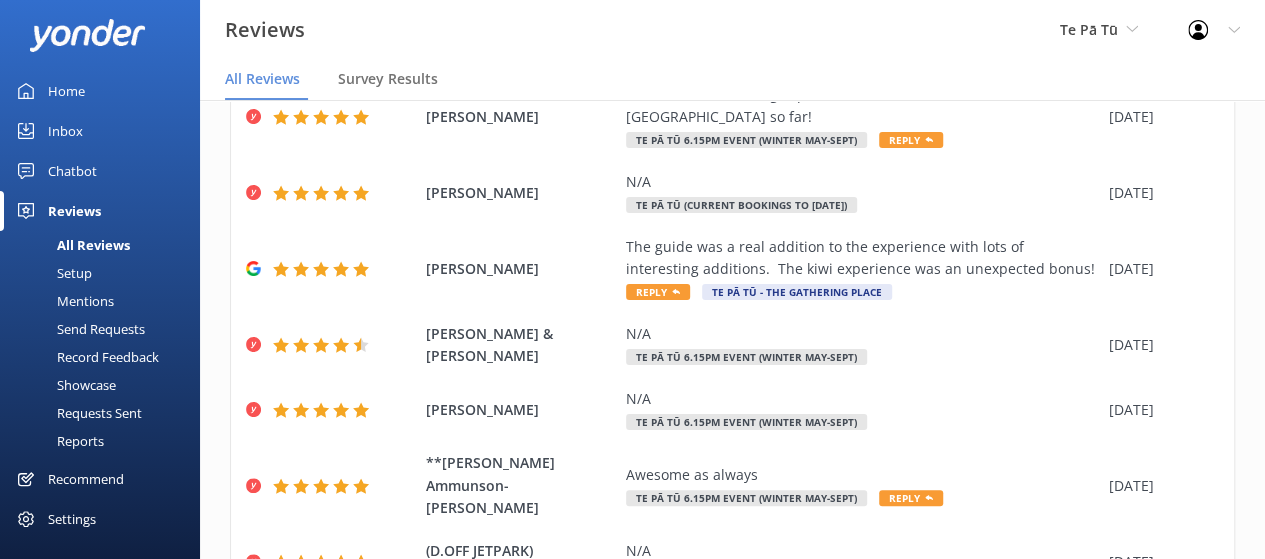 scroll, scrollTop: 585, scrollLeft: 0, axis: vertical 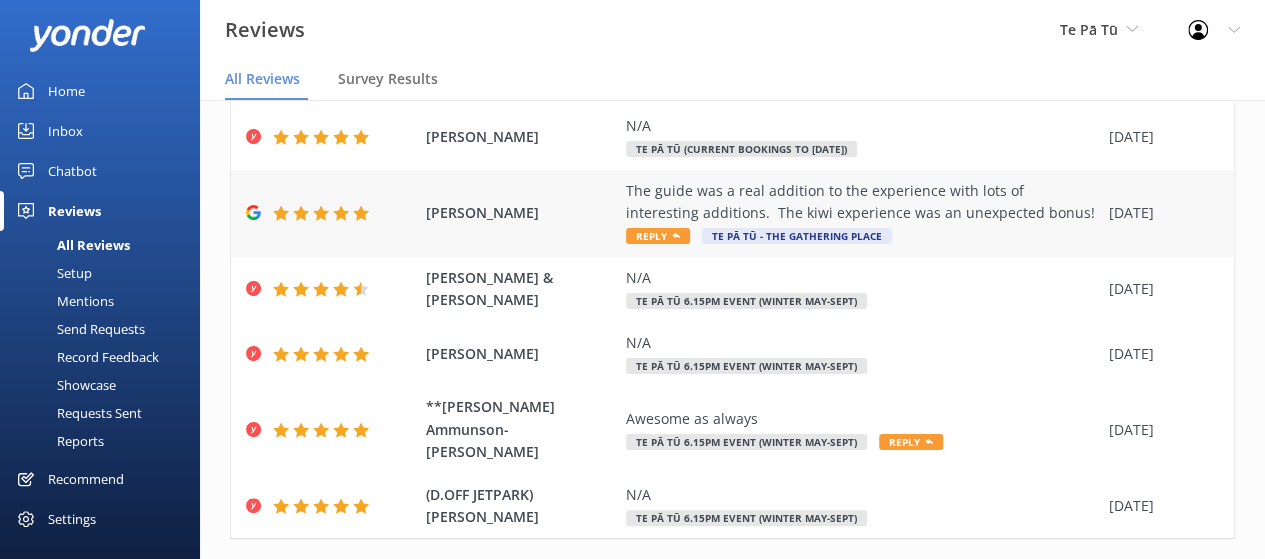 click on "The guide was a real addition to the experience with lots of interesting additions.  The kiwi experience was an unexpected bonus! Reply Te Pā Tū - The Gathering Place" at bounding box center [862, 213] 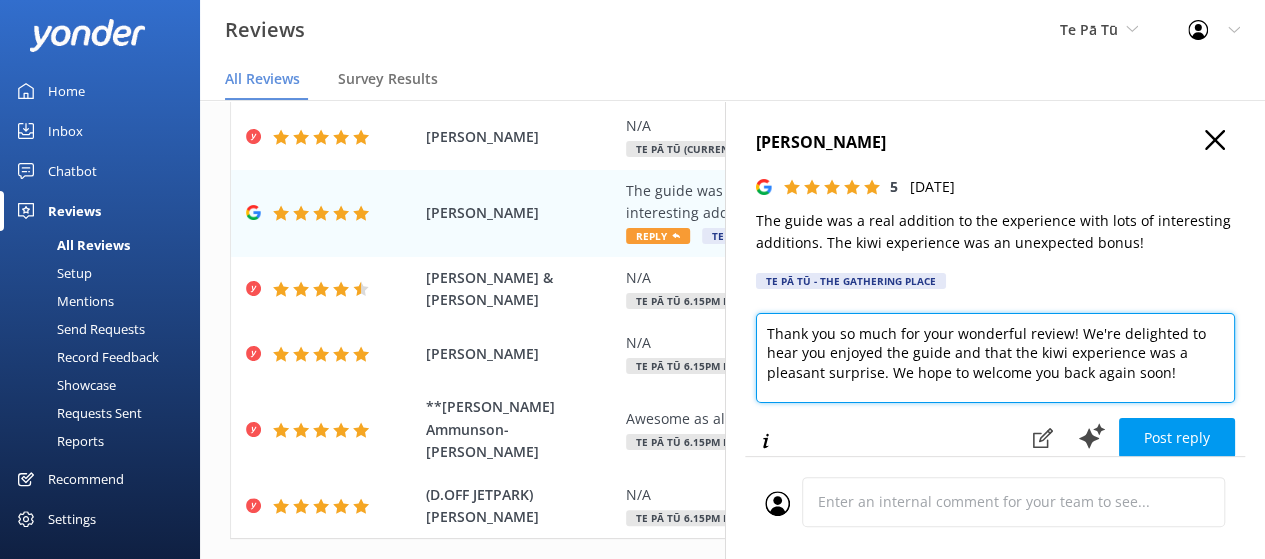 click on "Thank you so much for your wonderful review! We're delighted to hear you enjoyed the guide and that the kiwi experience was a pleasant surprise. We hope to welcome you back again soon!" at bounding box center [995, 358] 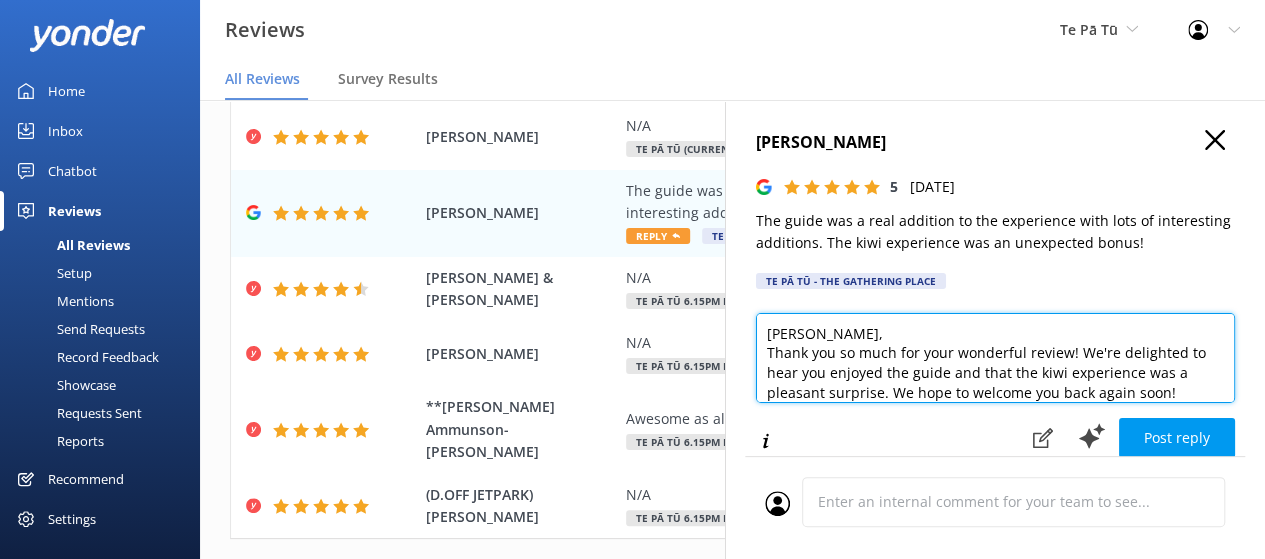 scroll, scrollTop: 10, scrollLeft: 0, axis: vertical 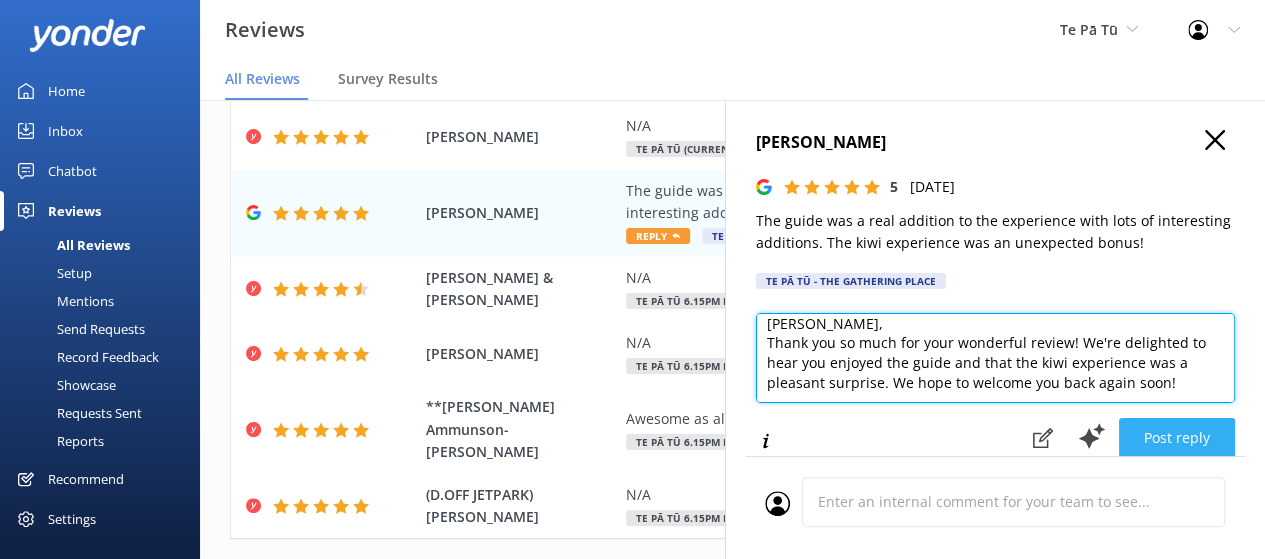 type on "[PERSON_NAME],
Thank you so much for your wonderful review! We're delighted to hear you enjoyed the guide and that the kiwi experience was a pleasant surprise. We hope to welcome you back again soon!" 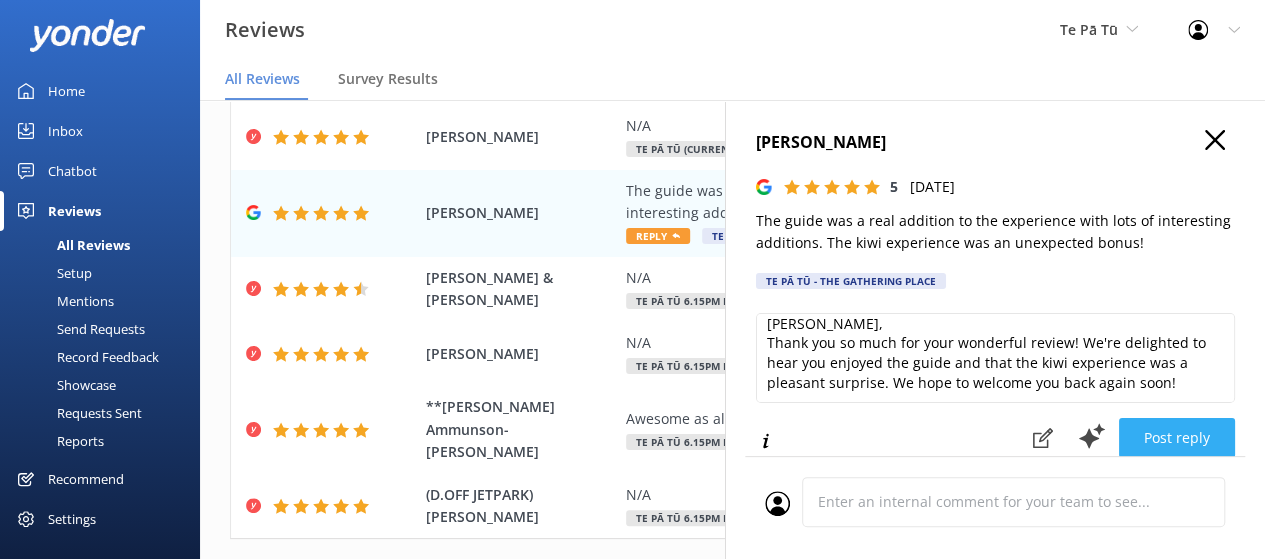 click on "Post reply" at bounding box center (1177, 438) 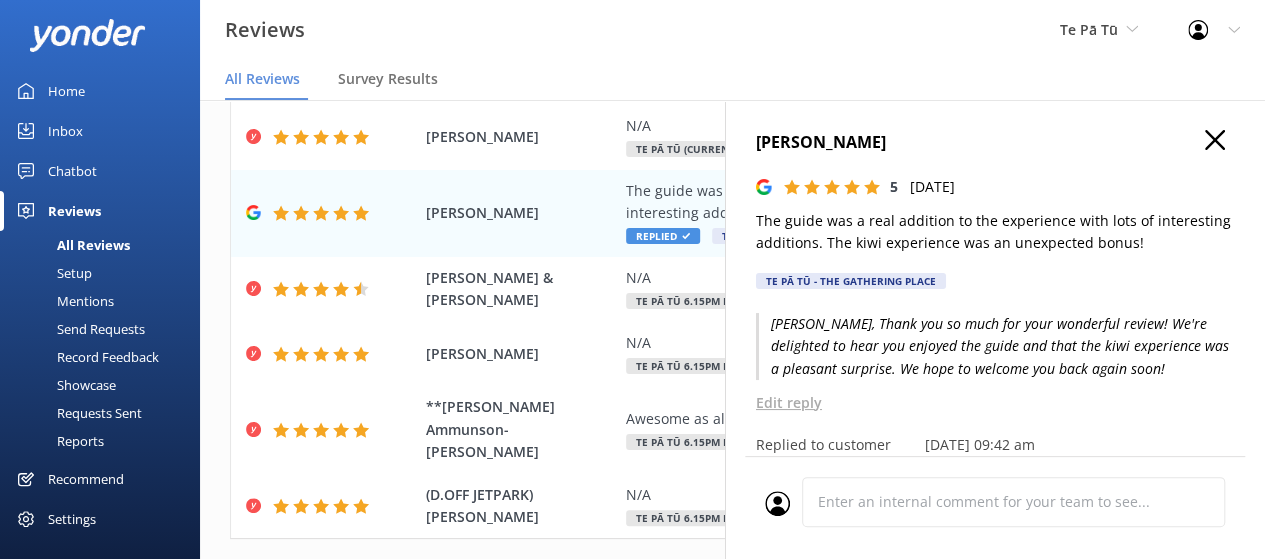 click 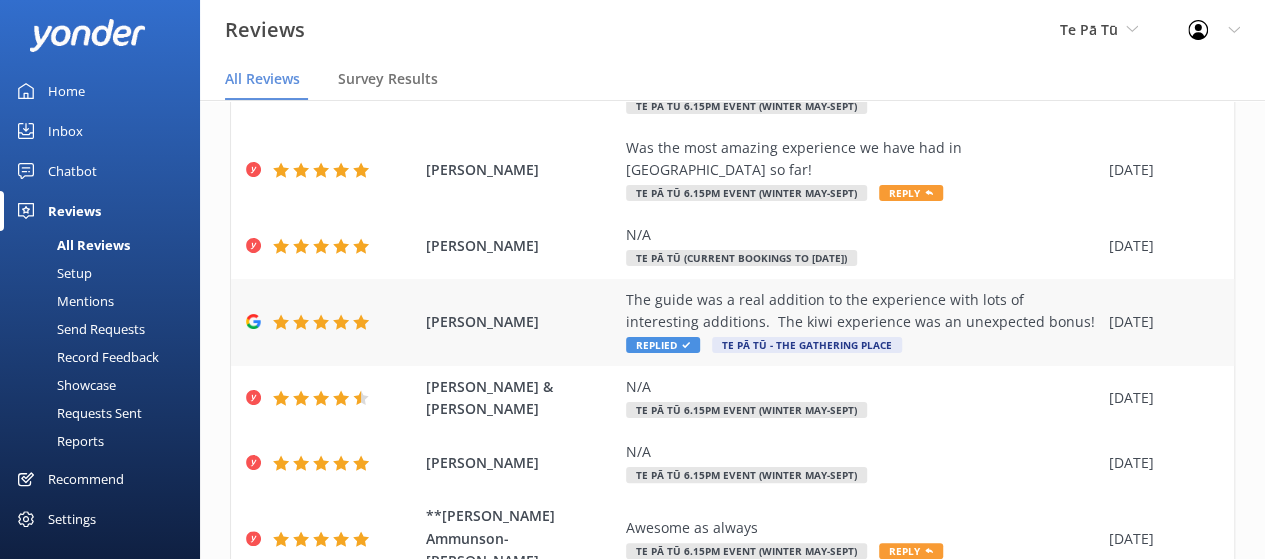 scroll, scrollTop: 477, scrollLeft: 0, axis: vertical 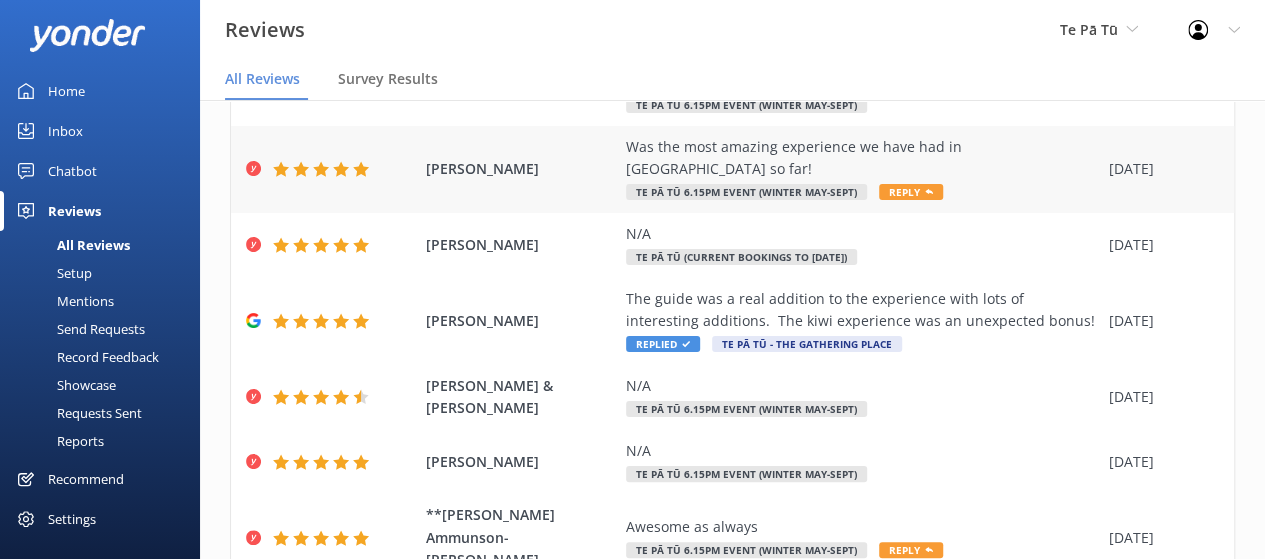 click on "Was the most amazing experience we have had in [GEOGRAPHIC_DATA] so far!" at bounding box center (862, 158) 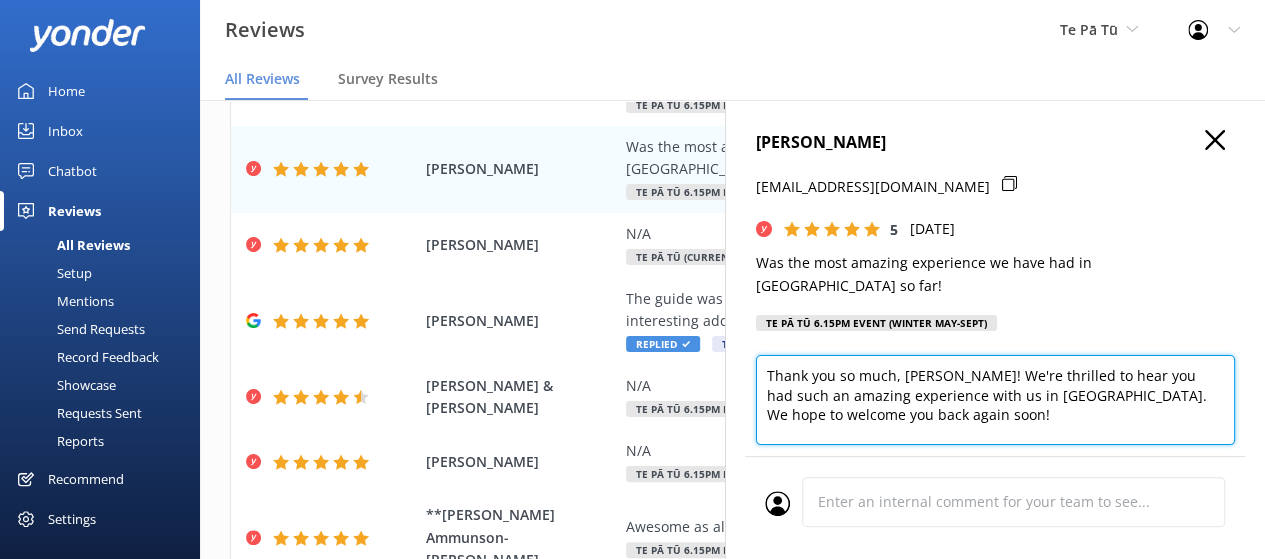 click on "Thank you so much, [PERSON_NAME]! We're thrilled to hear you had such an amazing experience with us in [GEOGRAPHIC_DATA]. We hope to welcome you back again soon!" at bounding box center (995, 400) 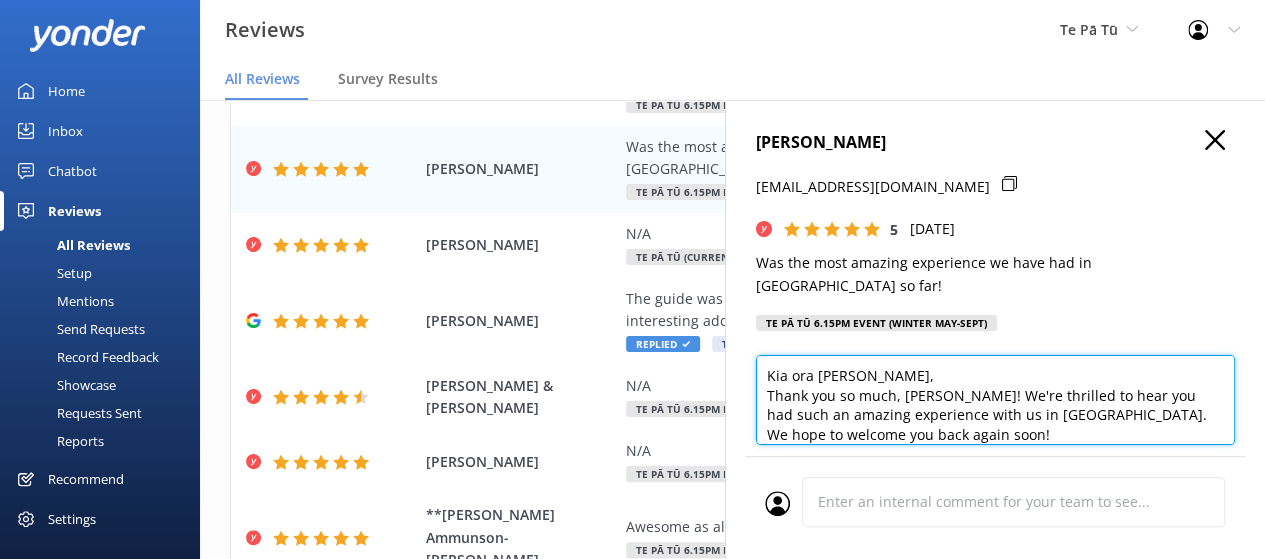 click on "Kia ora [PERSON_NAME],
Thank you so much, [PERSON_NAME]! We're thrilled to hear you had such an amazing experience with us in [GEOGRAPHIC_DATA]. We hope to welcome you back again soon!" at bounding box center (995, 400) 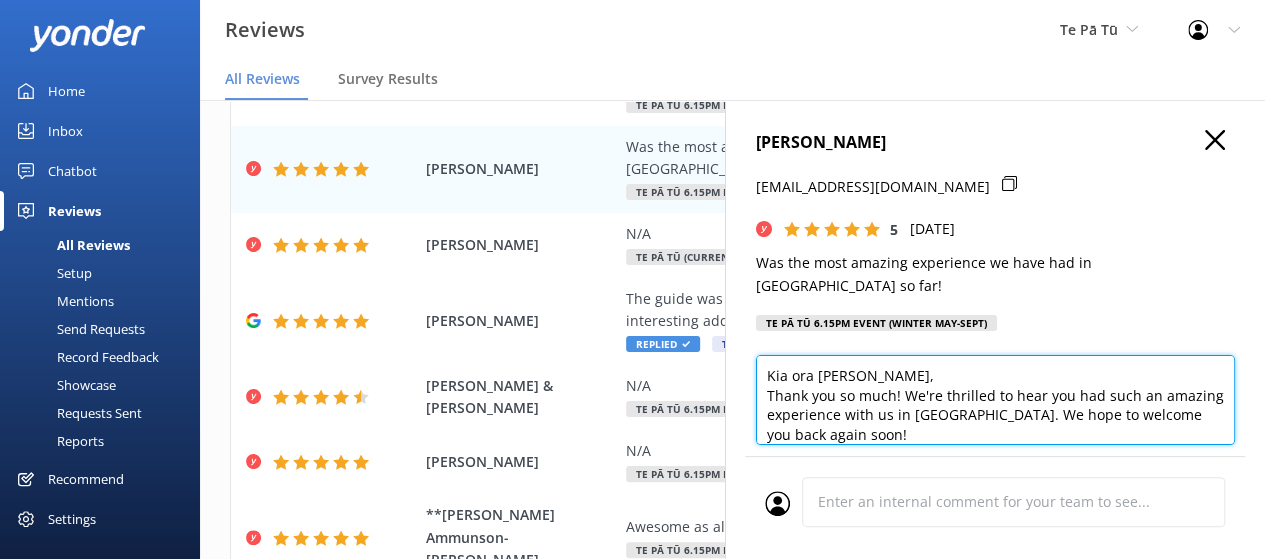 scroll, scrollTop: 10, scrollLeft: 0, axis: vertical 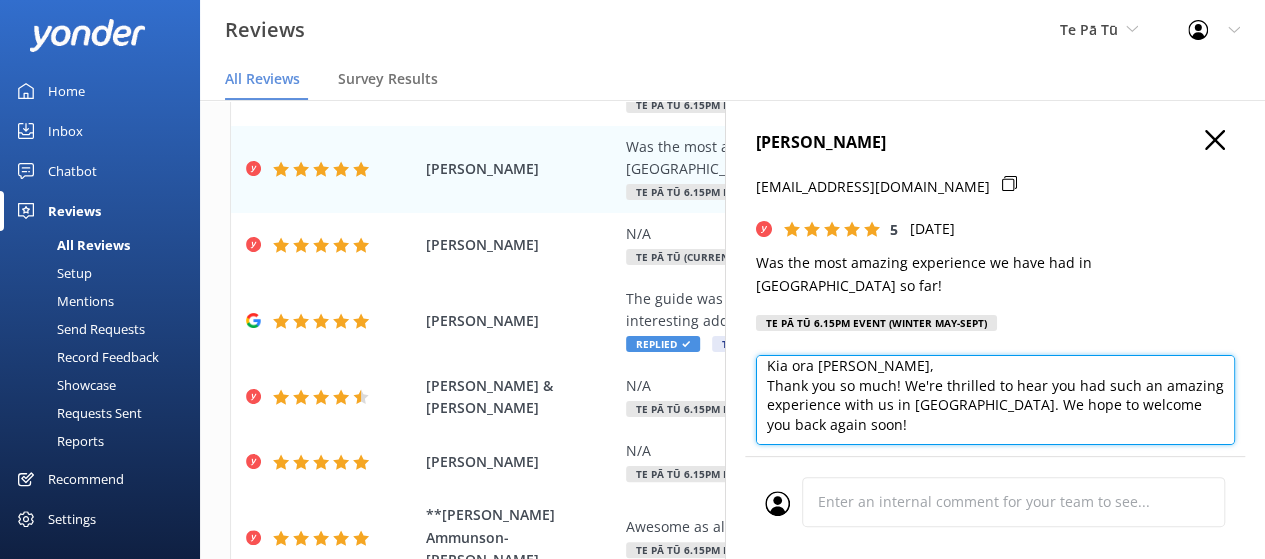 click on "Kia ora [PERSON_NAME],
Thank you so much! We're thrilled to hear you had such an amazing experience with us in [GEOGRAPHIC_DATA]. We hope to welcome you back again soon!" at bounding box center [995, 400] 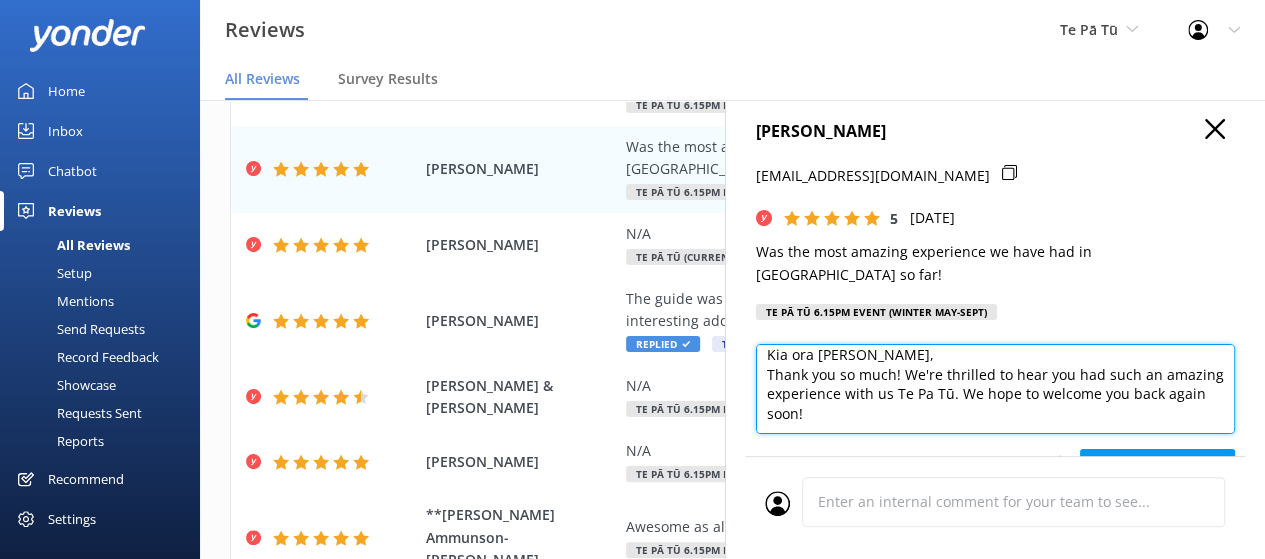 scroll, scrollTop: 14, scrollLeft: 0, axis: vertical 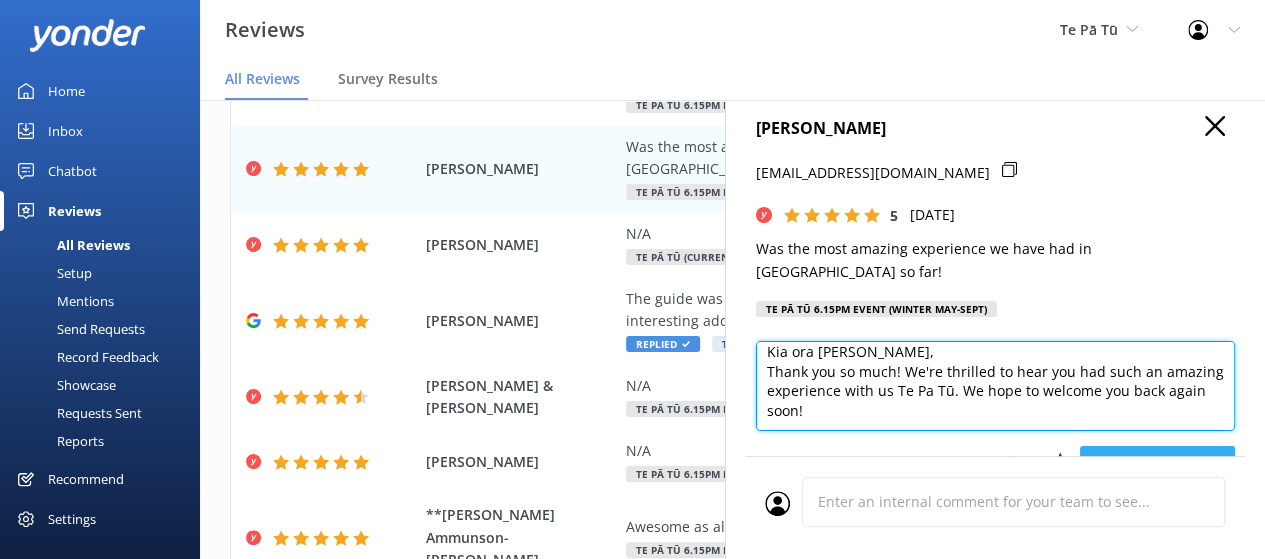 type on "Kia ora [PERSON_NAME],
Thank you so much! We're thrilled to hear you had such an amazing experience with us Te Pa Tū. We hope to welcome you back again soon!" 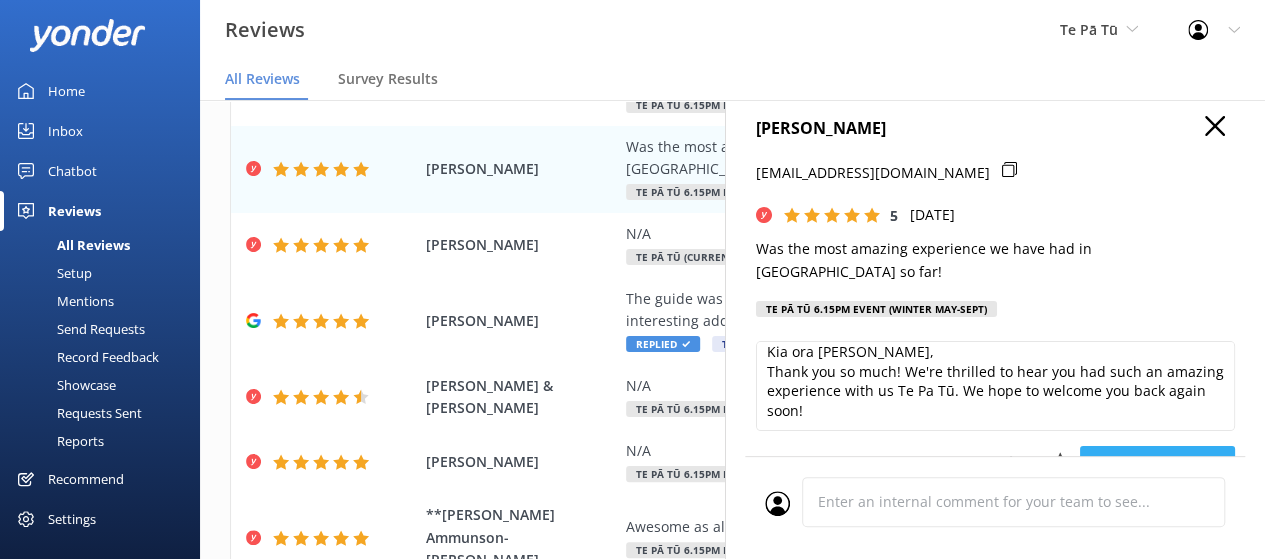 click on "Send Email" at bounding box center [1157, 466] 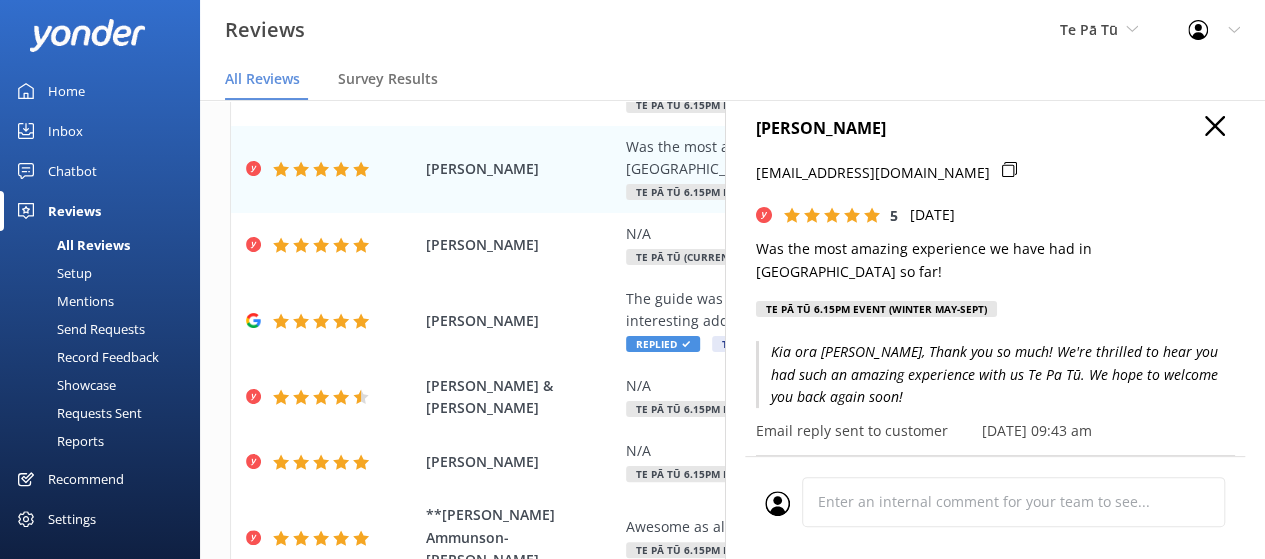 click on "[PERSON_NAME]" at bounding box center [995, 129] 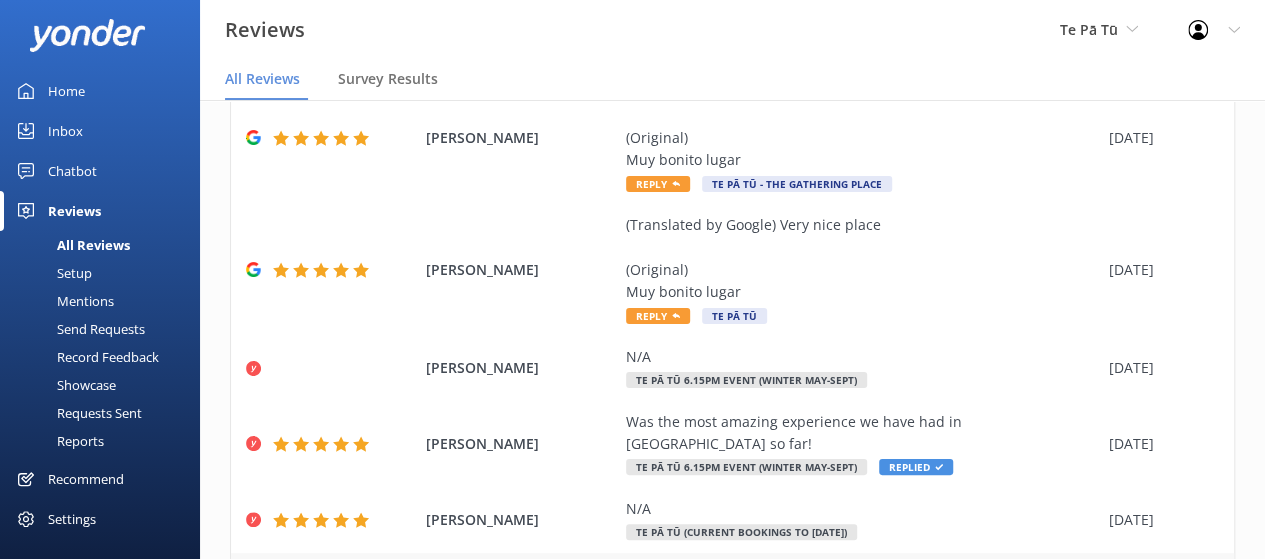 scroll, scrollTop: 201, scrollLeft: 0, axis: vertical 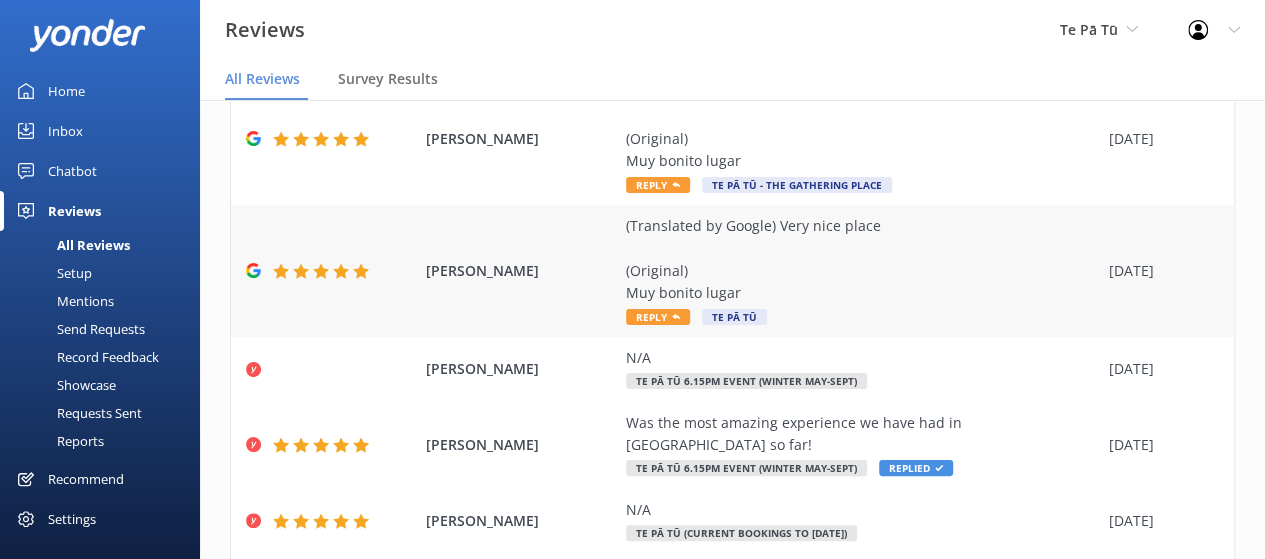 click on "(Translated by Google) Very nice place
(Original)
Muy bonito lugar" at bounding box center [862, 260] 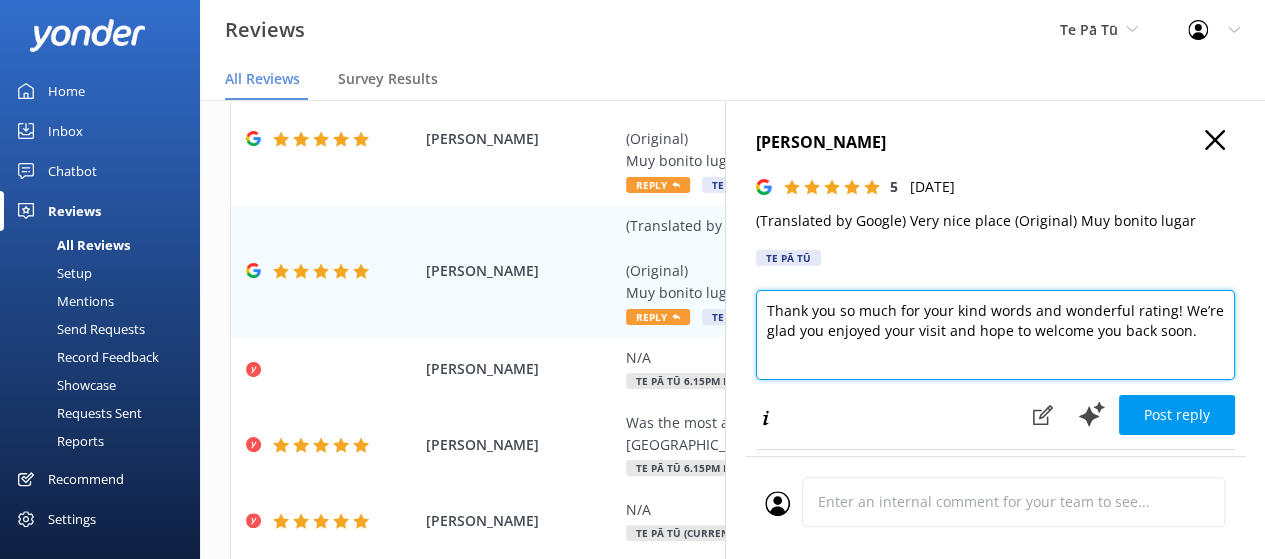 click on "Thank you so much for your kind words and wonderful rating! We’re glad you enjoyed your visit and hope to welcome you back soon." at bounding box center (995, 335) 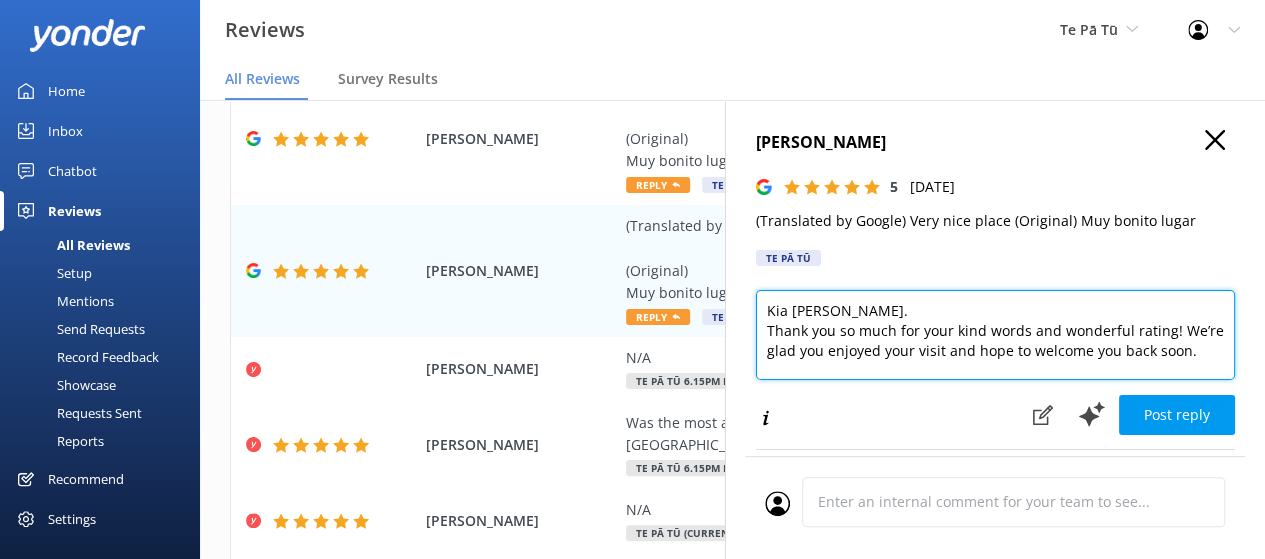 drag, startPoint x: 823, startPoint y: 372, endPoint x: 762, endPoint y: 327, distance: 75.802376 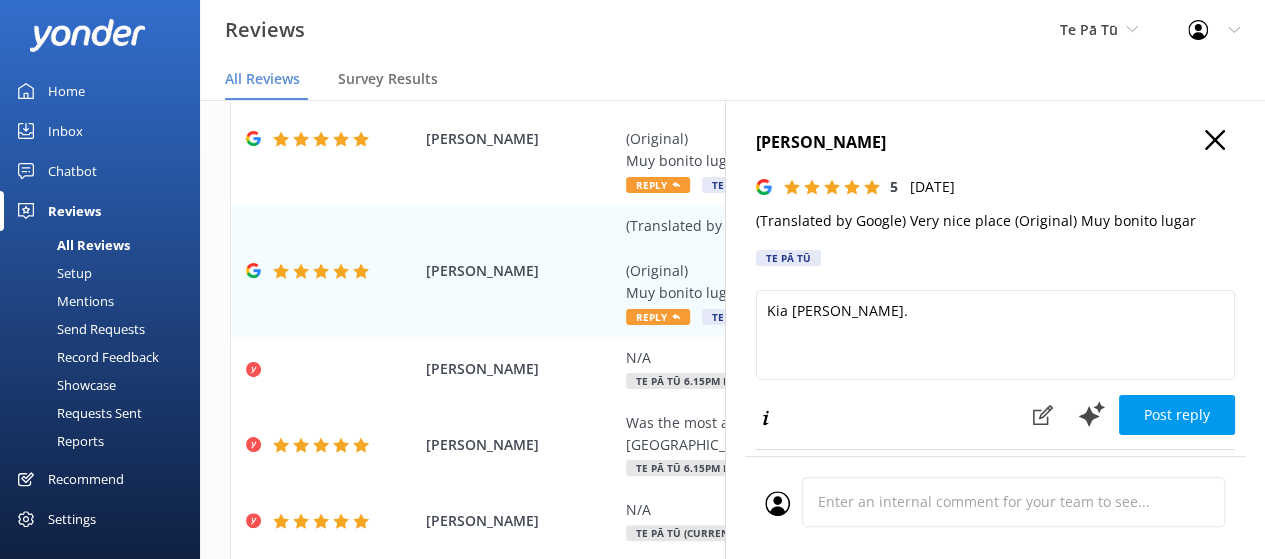 click on "(Translated by Google) Very nice place
(Original)
Muy bonito lugar" at bounding box center [995, 221] 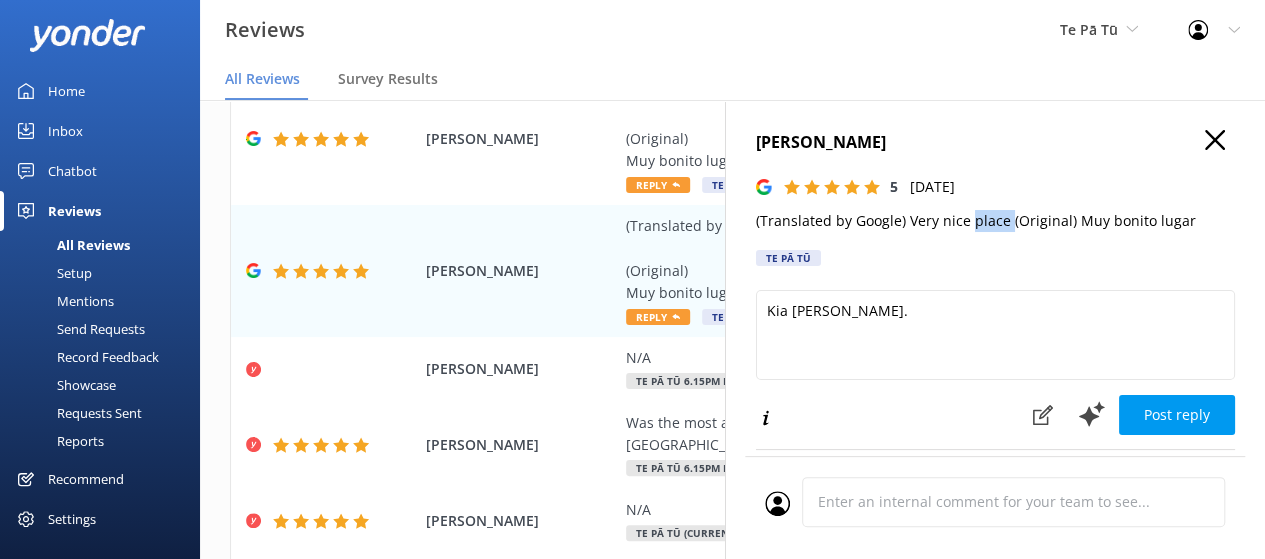 click on "(Translated by Google) Very nice place
(Original)
Muy bonito lugar" at bounding box center [995, 221] 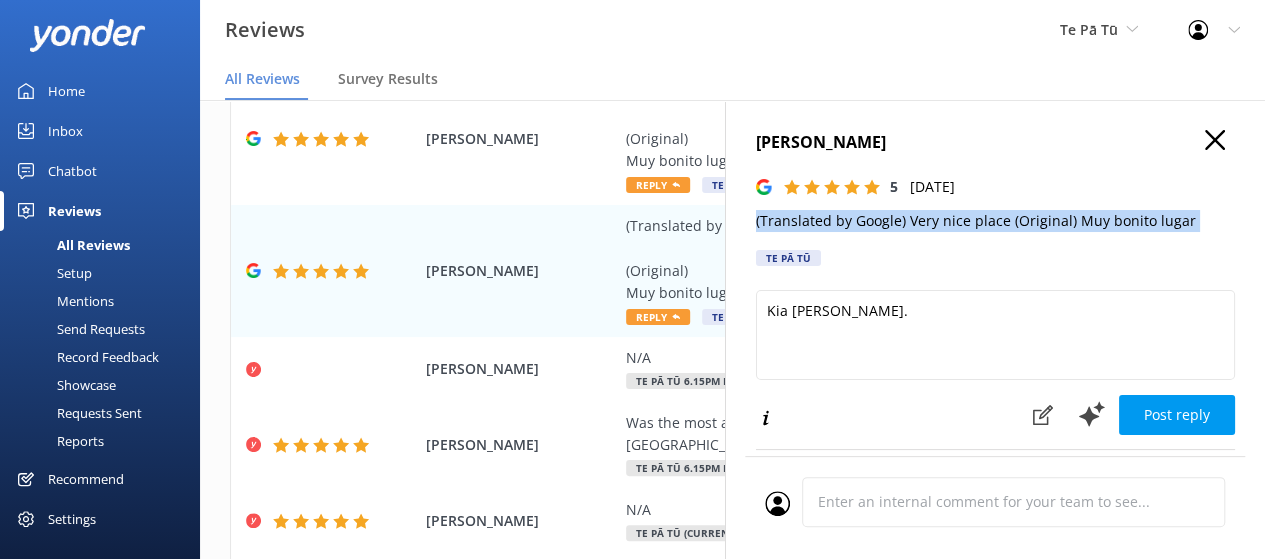 click on "(Translated by Google) Very nice place
(Original)
Muy bonito lugar" at bounding box center [995, 221] 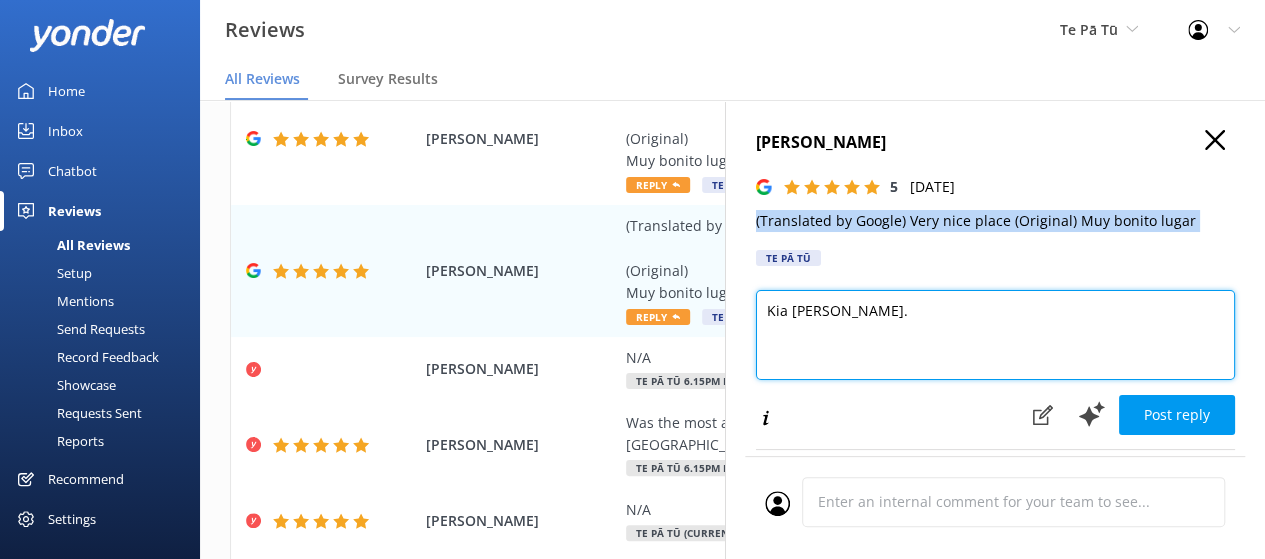 click on "Kia [PERSON_NAME]." at bounding box center (995, 335) 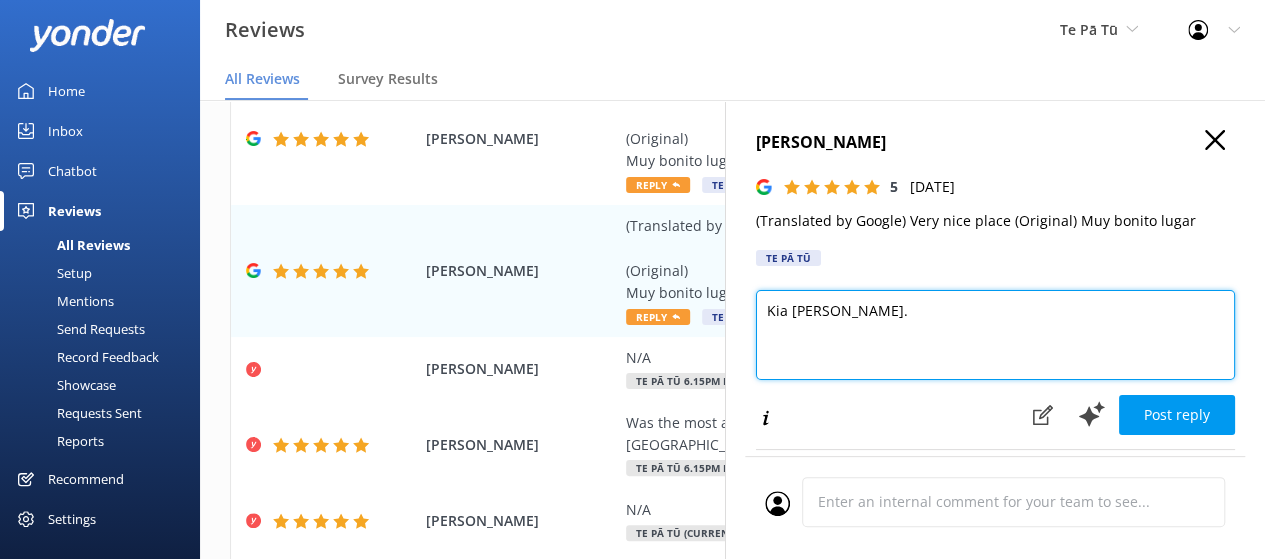 paste on "Nos alegra muchísimo que haya disfrutado su tiempo con nosotros en Te Pā Tū. ¡Esperamos [PERSON_NAME] de nuevo pronto!" 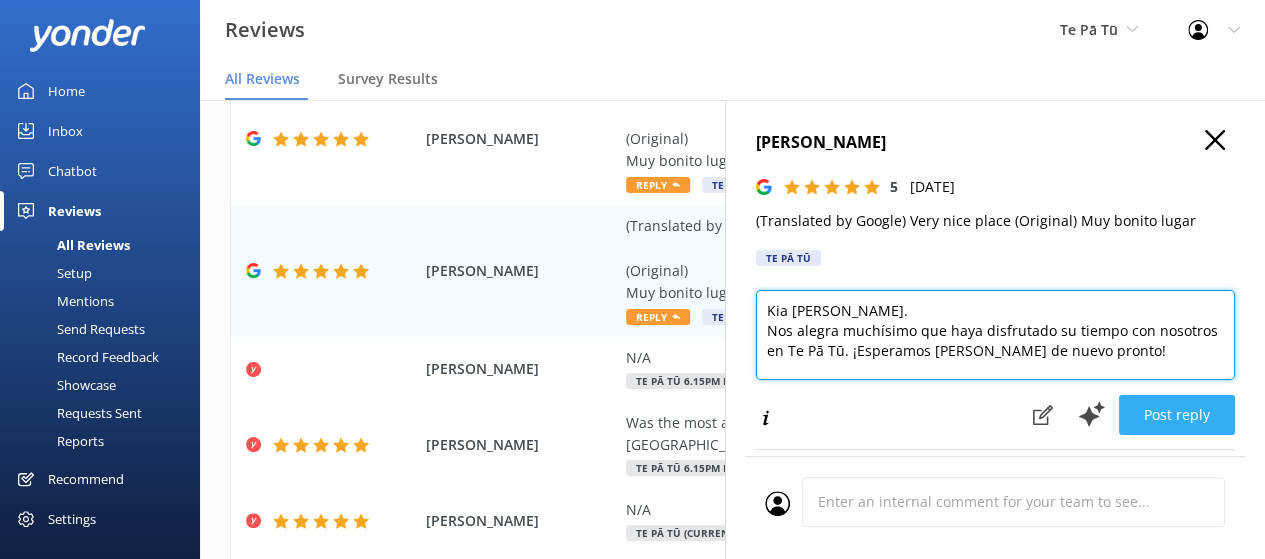 type on "Kia [PERSON_NAME].
Nos alegra muchísimo que haya disfrutado su tiempo con nosotros en Te Pā Tū. ¡Esperamos [PERSON_NAME] de nuevo pronto!" 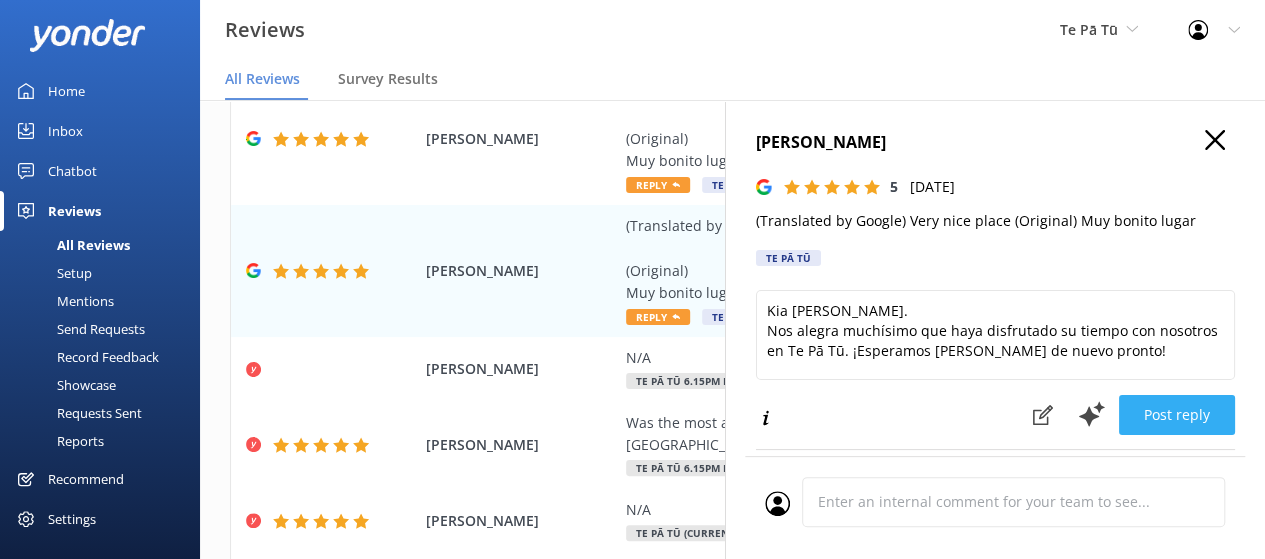 click on "Post reply" at bounding box center (1177, 415) 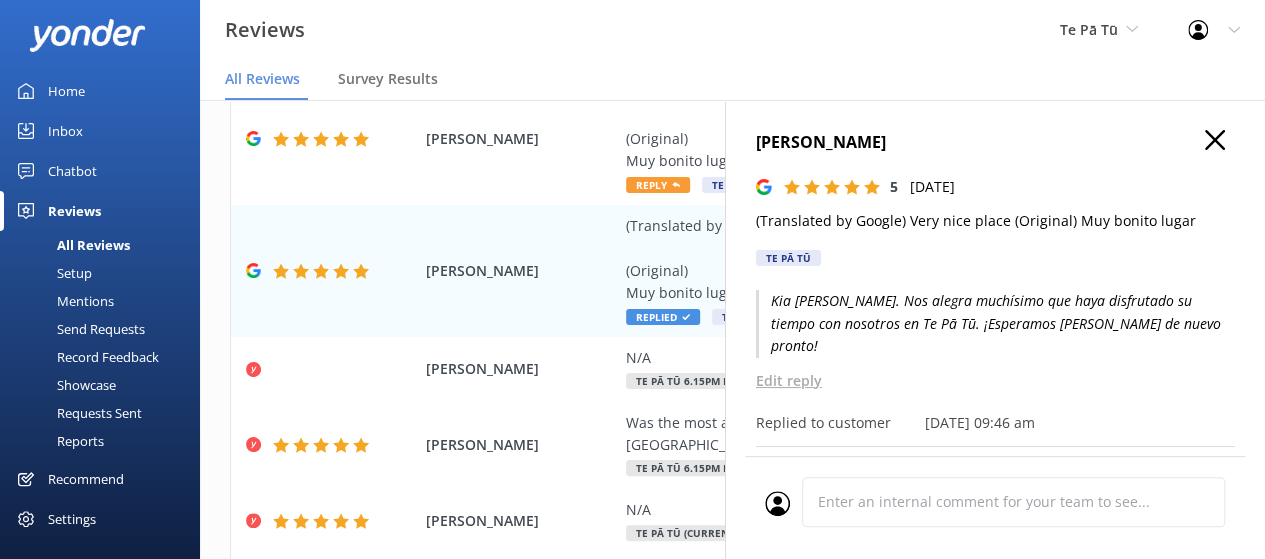 click 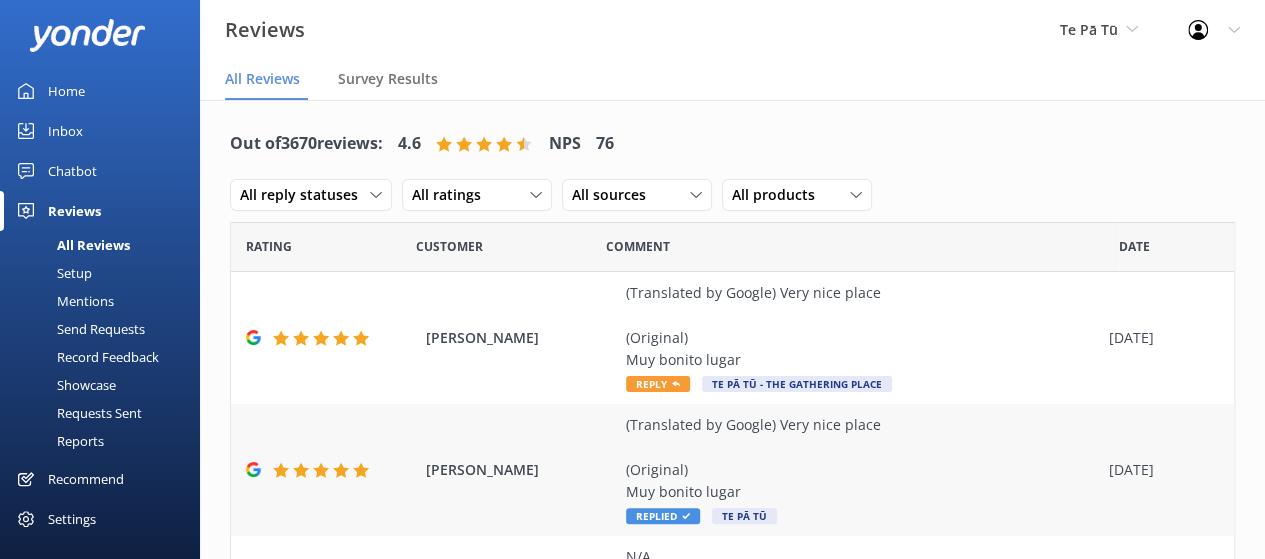scroll, scrollTop: 1, scrollLeft: 0, axis: vertical 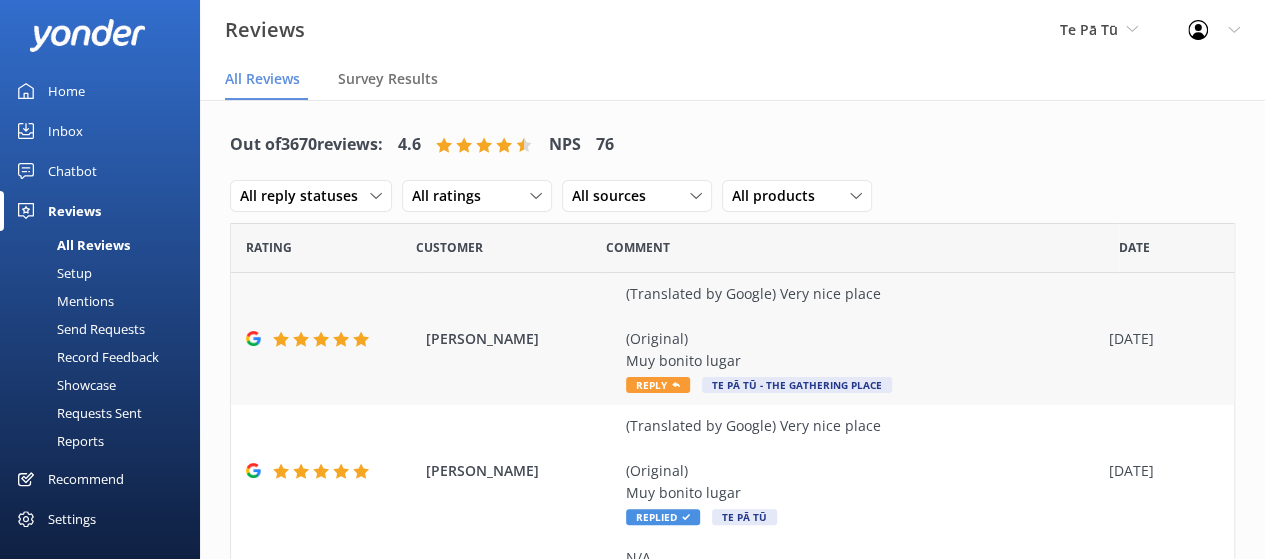 click on "(Translated by Google) Very nice place
(Original)
Muy bonito lugar" at bounding box center (862, 328) 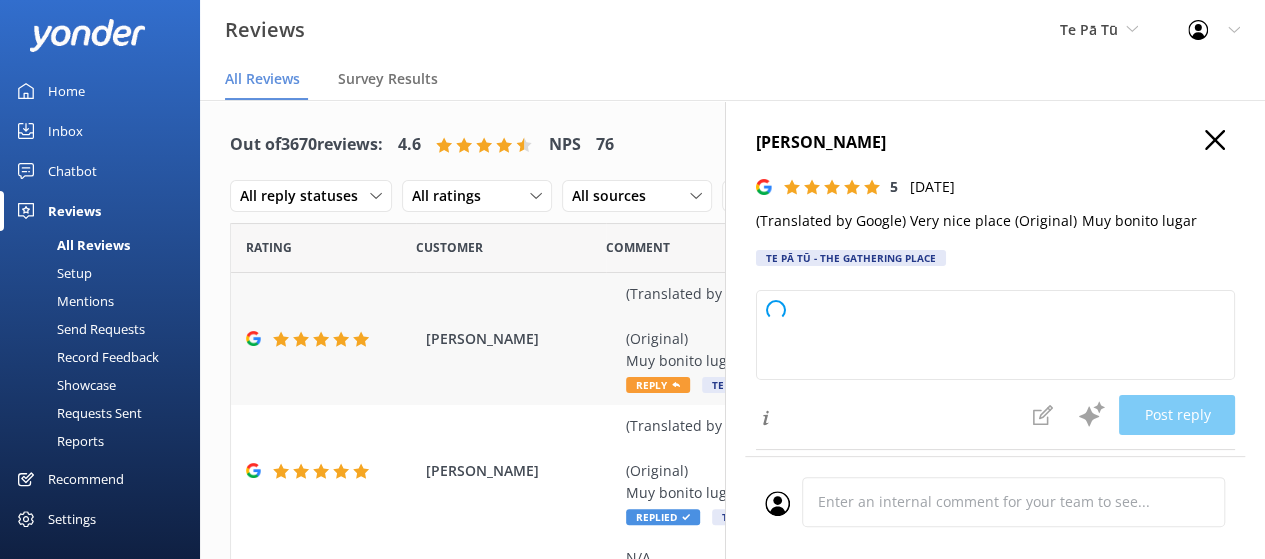 type on "Thank you so much for your kind words and 5-star rating! We're glad you enjoyed your visit. Hope to see you again soon!" 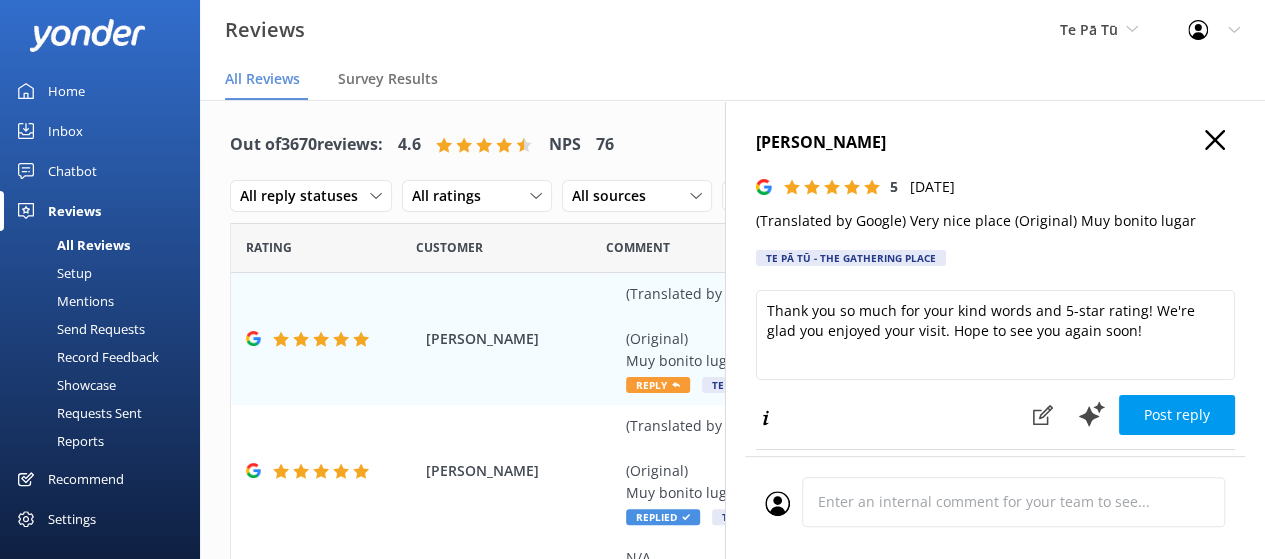 click on "[PERSON_NAME] 5 [DATE] (Translated by Google) Very nice place
(Original)
Muy bonito [PERSON_NAME] Pā Tū - The Gathering Place Thank you so much for your kind words and 5-star rating! We're glad you enjoyed your visit. Hope to see you again soon! Post reply Mentions See someone mentioned? Add it to auto-mentions Team Mentions Completed [DATE] 5:43pm Cancel Comment" at bounding box center (995, 379) 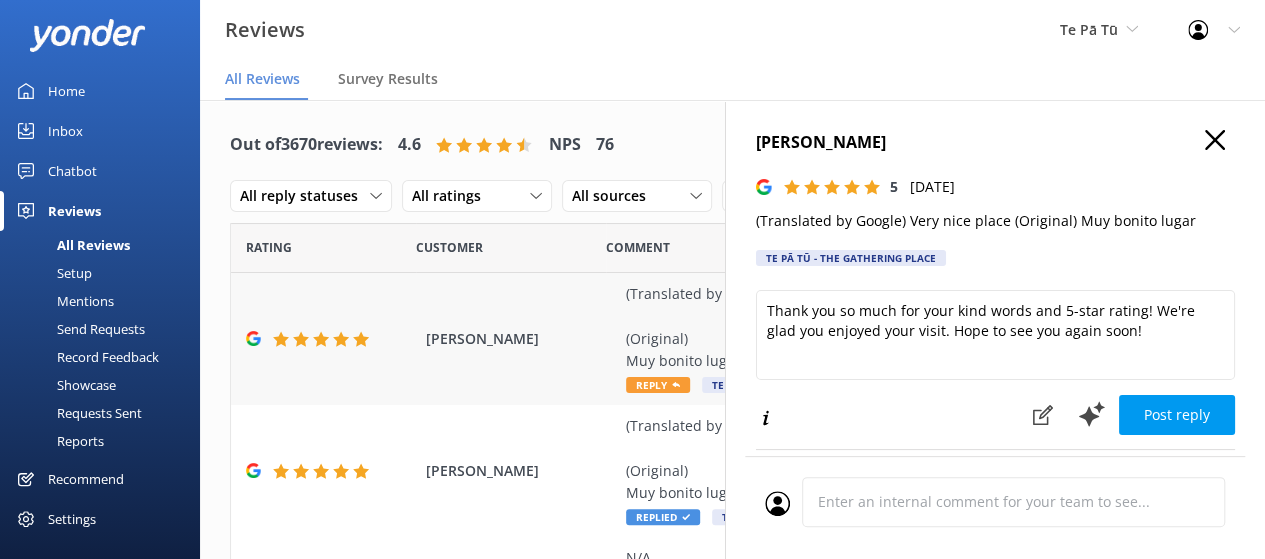 click on "[PERSON_NAME] (Translated by Google) Very nice place
(Original)
Muy bonito lugar Reply Te Pā Tū - The Gathering Place [DATE]" at bounding box center (732, 339) 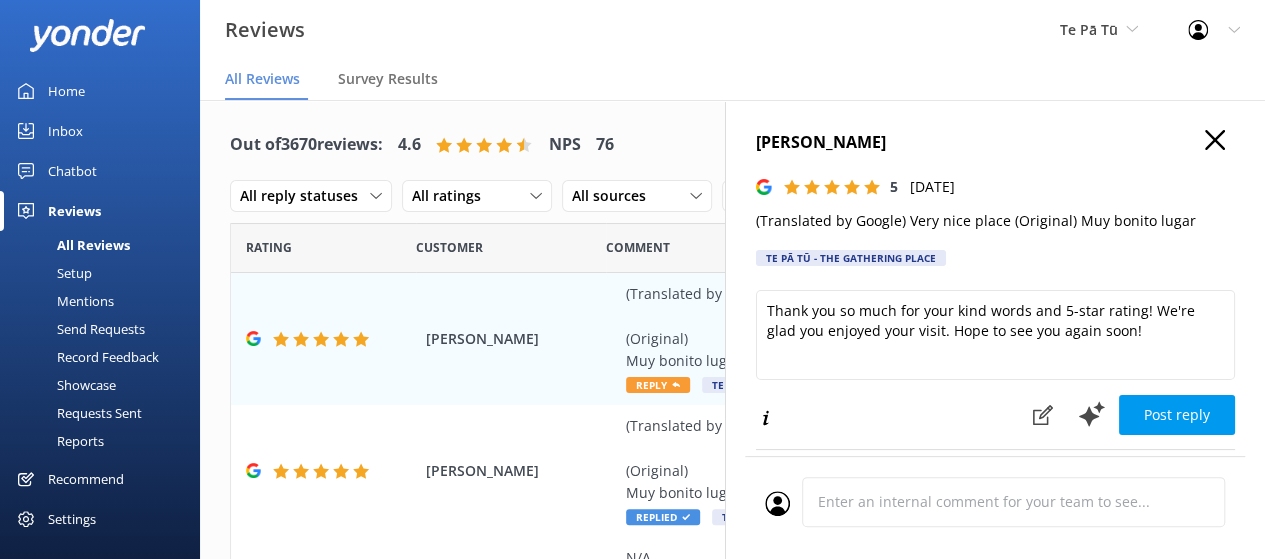 click 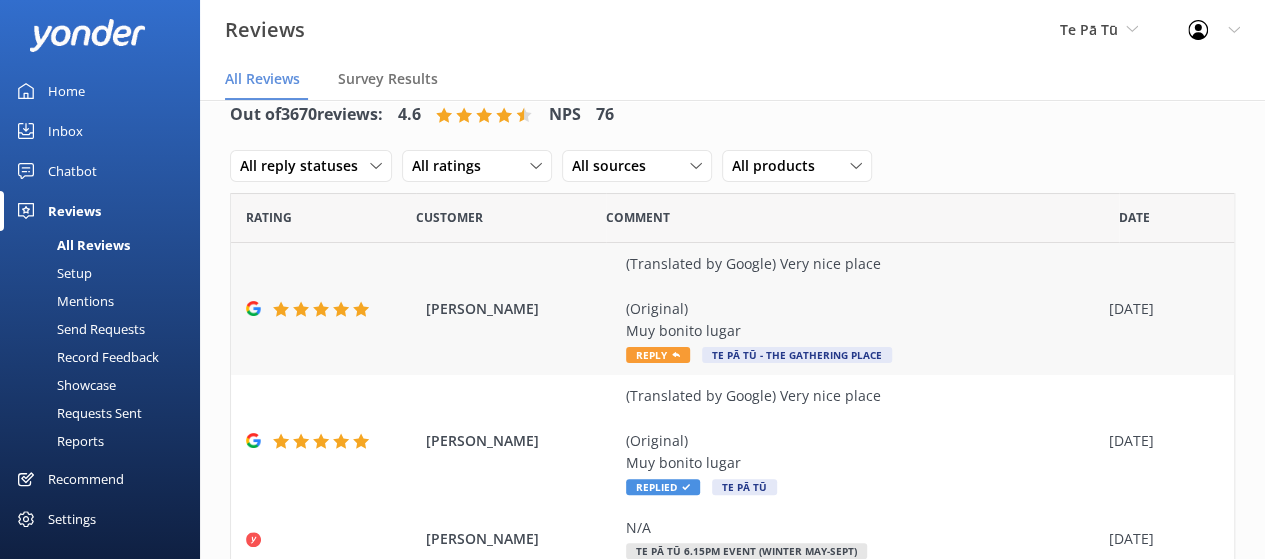 scroll, scrollTop: 51, scrollLeft: 0, axis: vertical 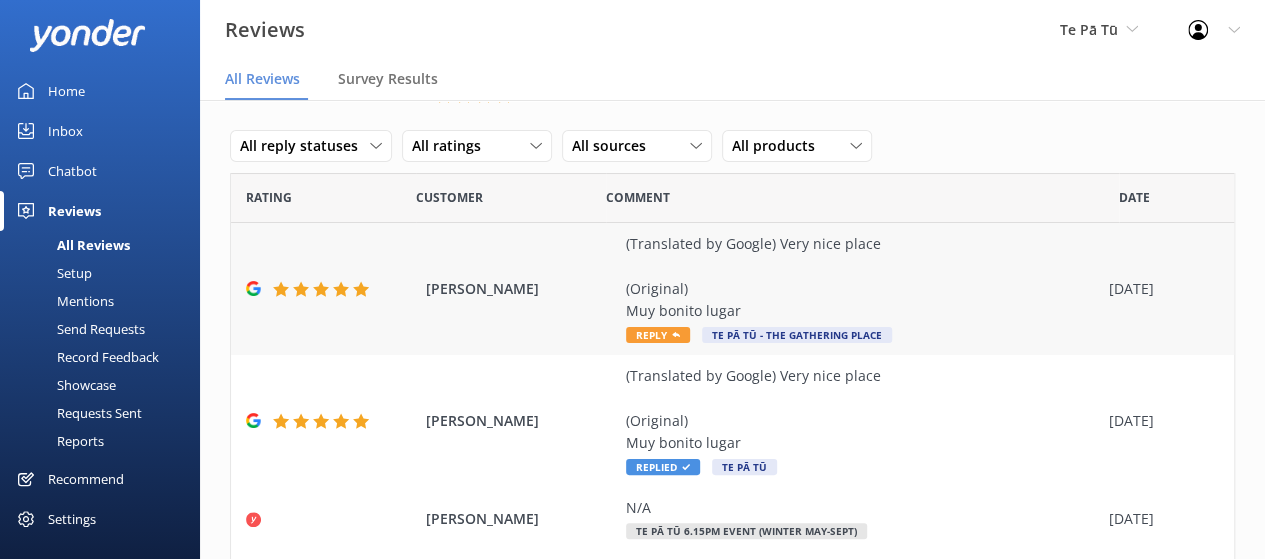 click on "[PERSON_NAME] (Translated by Google) Very nice place
(Original)
Muy bonito lugar Reply Te Pā Tū - The Gathering Place [DATE]" at bounding box center (732, 289) 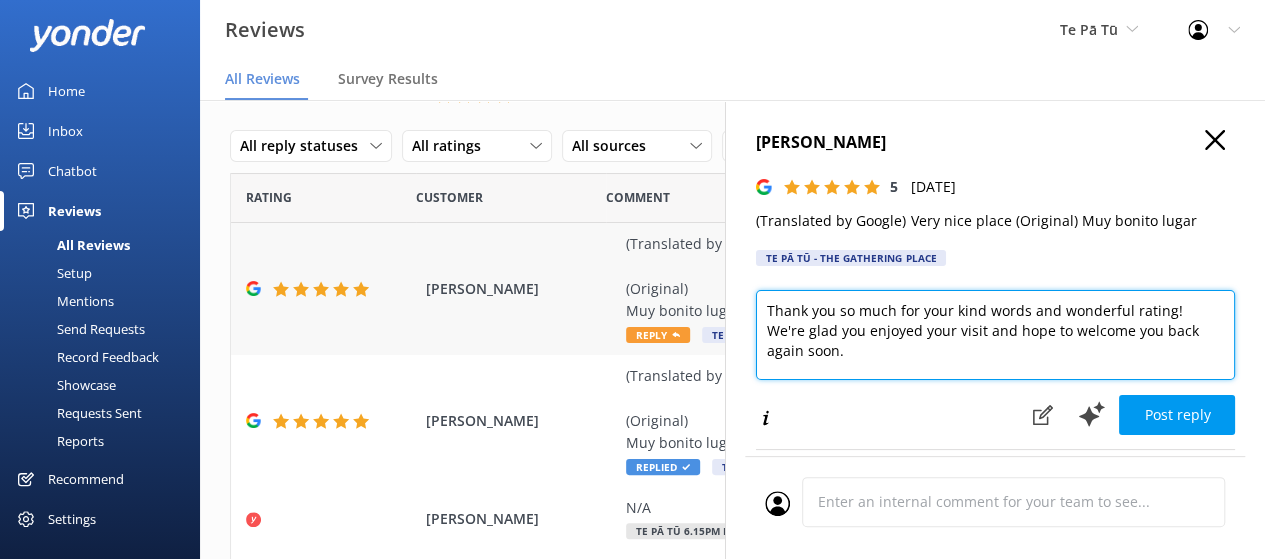 drag, startPoint x: 869, startPoint y: 345, endPoint x: 708, endPoint y: 292, distance: 169.49927 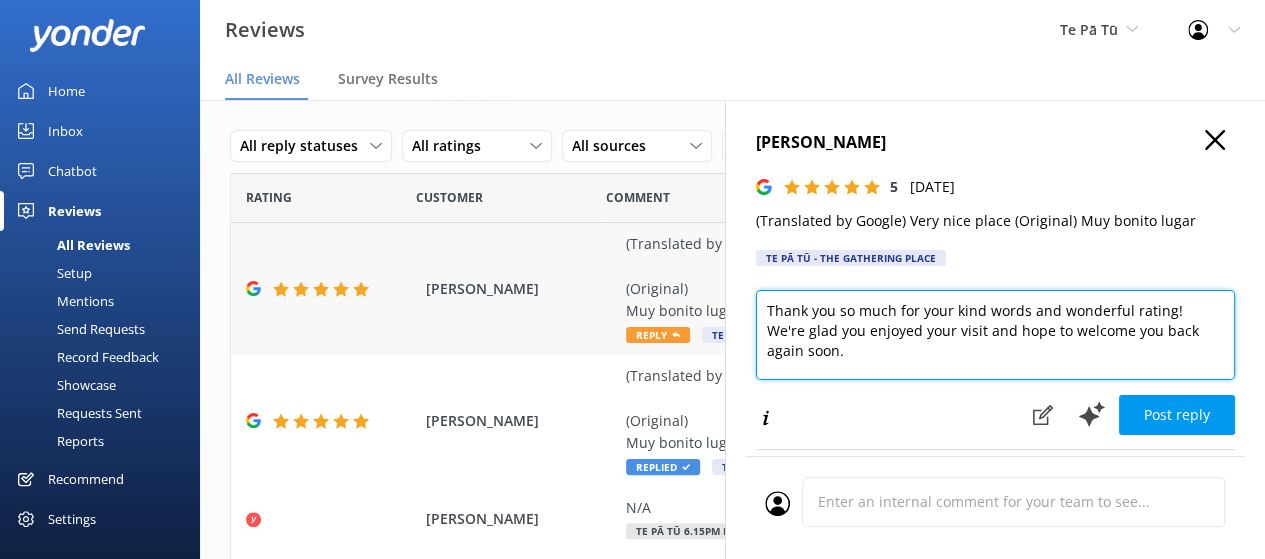 paste on "Muchas gracias por compartir otro bonito comentario. Valoramos mucho su apoyo y será un honor recibirle nuevamente en Te Pā Tū" 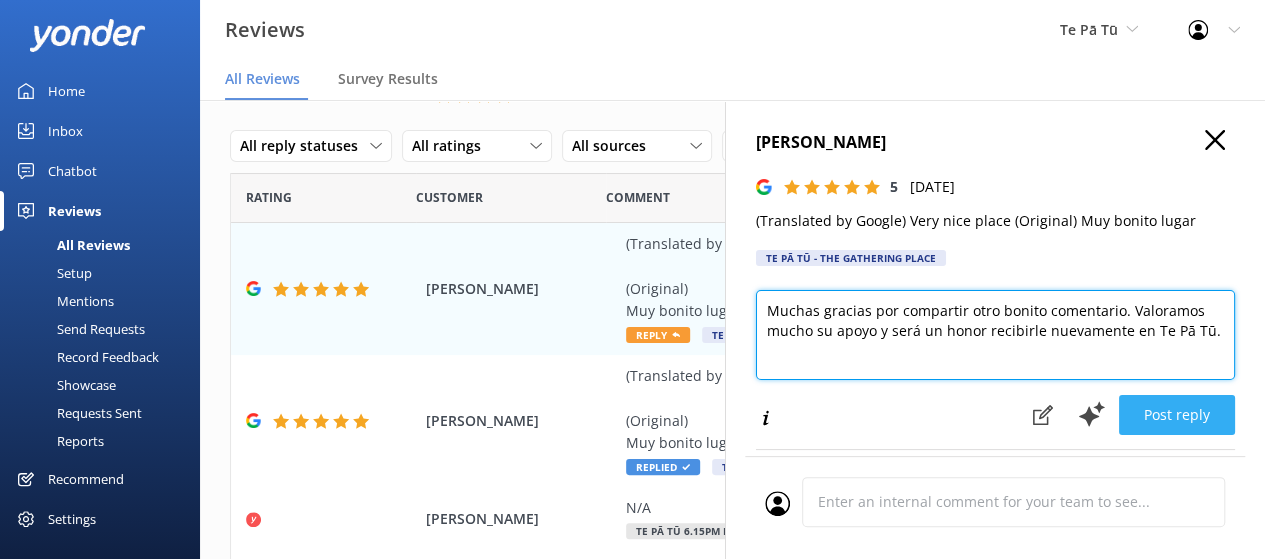 type on "Muchas gracias por compartir otro bonito comentario. Valoramos mucho su apoyo y será un honor recibirle nuevamente en Te Pā Tū." 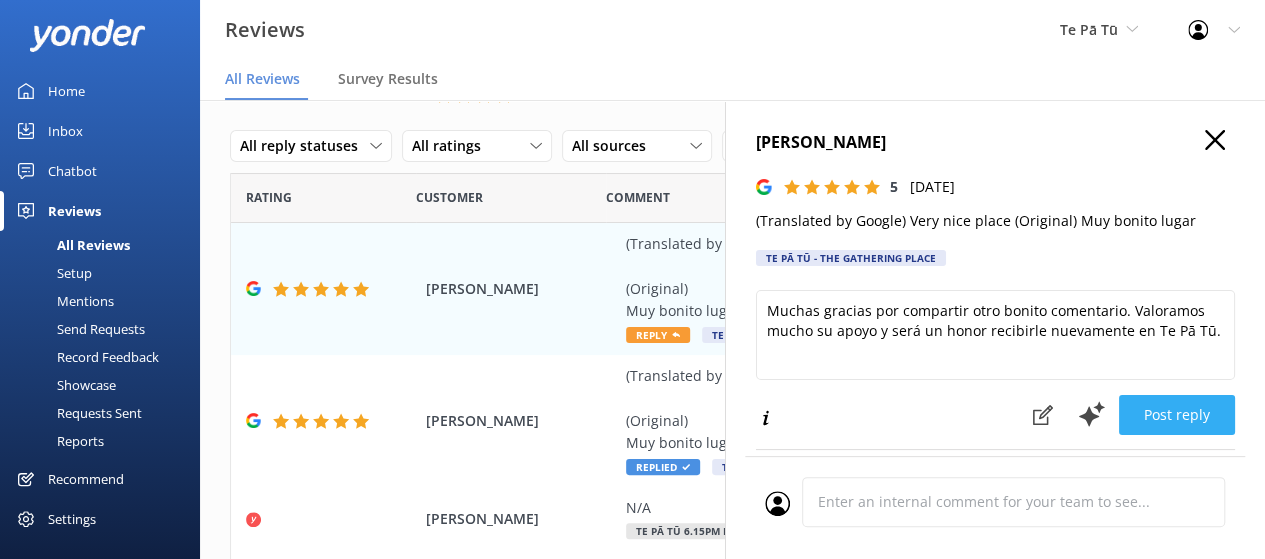 click on "Post reply" at bounding box center (1177, 415) 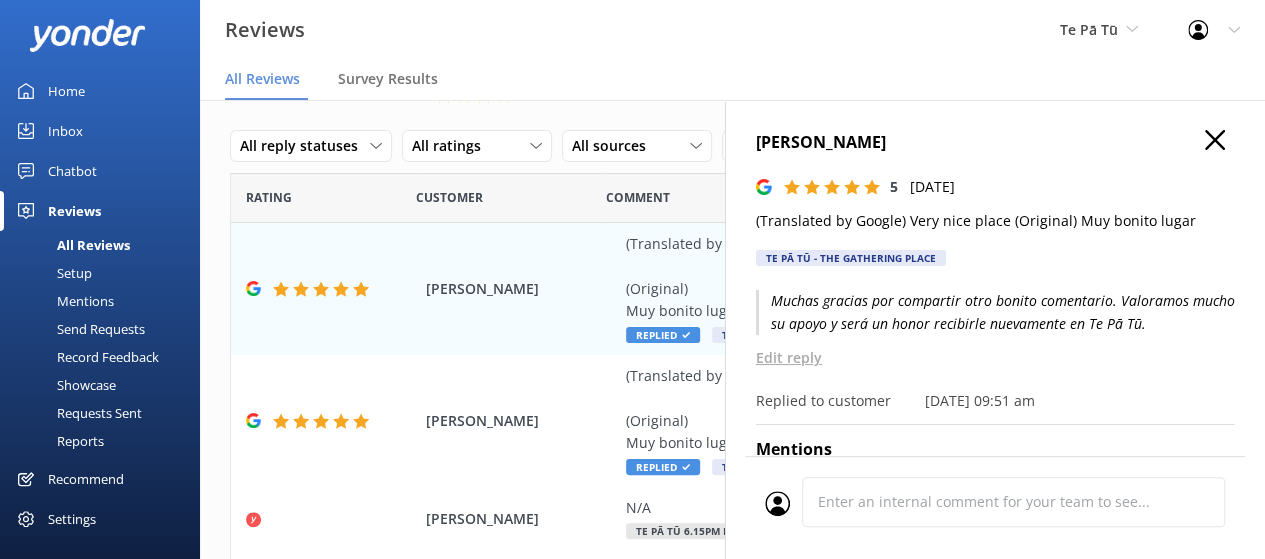 click on "[PERSON_NAME] 5 [DATE] (Translated by Google) Very nice place
(Original)
Muy bonito [PERSON_NAME] Pā Tū - The Gathering Place Muchas gracias por compartir otro bonito comentario. Valoramos mucho su apoyo y será un honor recibirle nuevamente en Te Pā Tū. Edit reply Replied to customer [DATE] 09:51 am Mentions See someone mentioned? Add it to auto-mentions Team Mentions Completed [DATE] 5:43pm Cancel Comment" at bounding box center [995, 379] 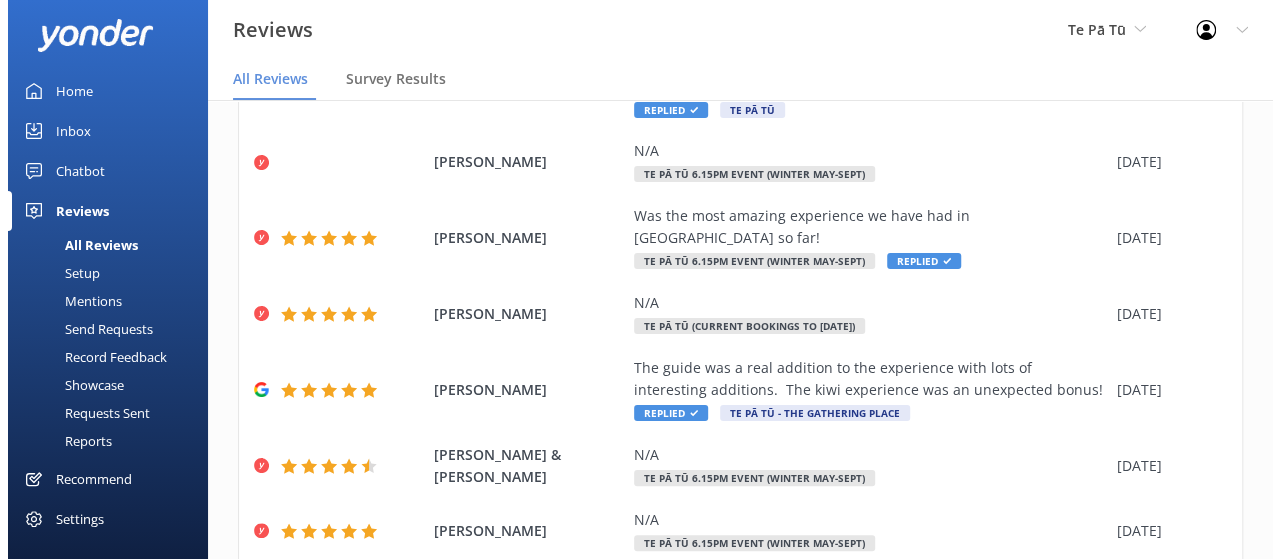 scroll, scrollTop: 0, scrollLeft: 0, axis: both 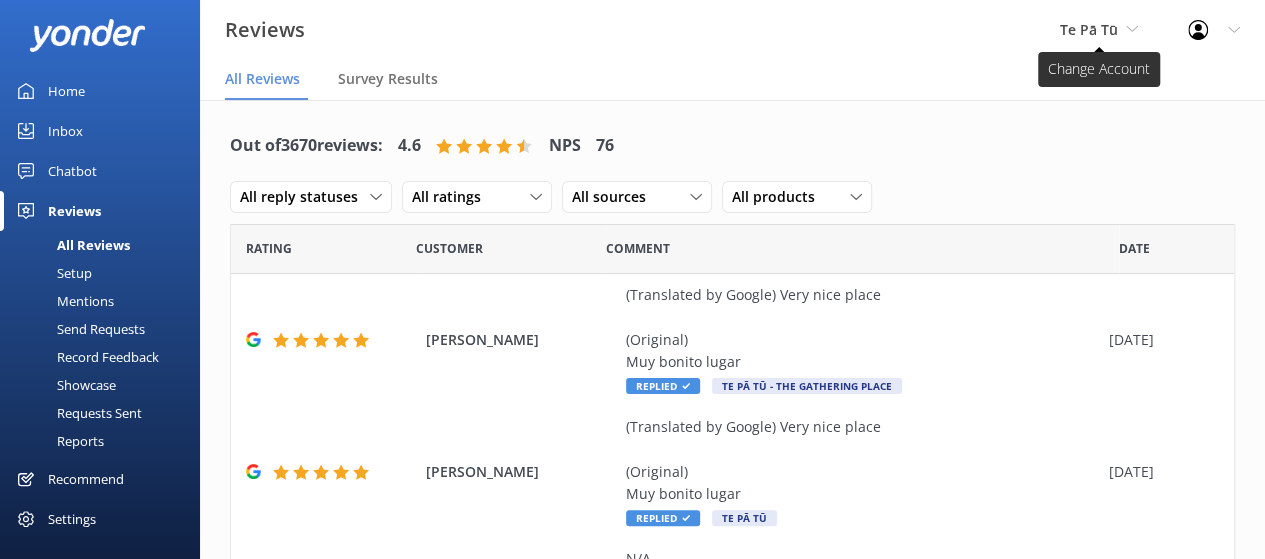 click 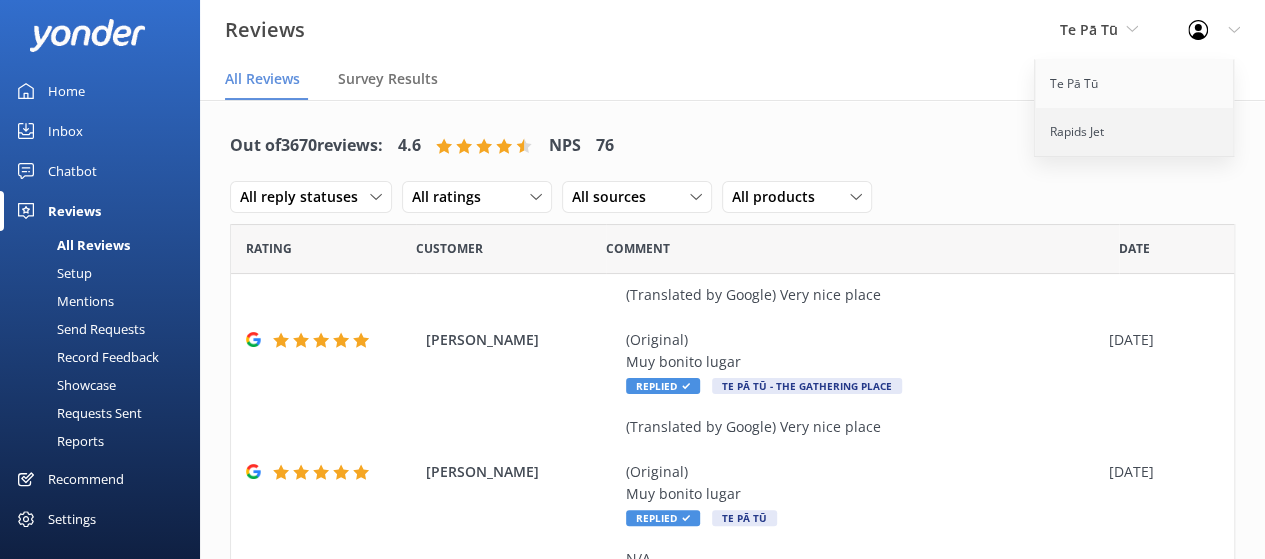 click on "Rapids Jet" at bounding box center [1135, 132] 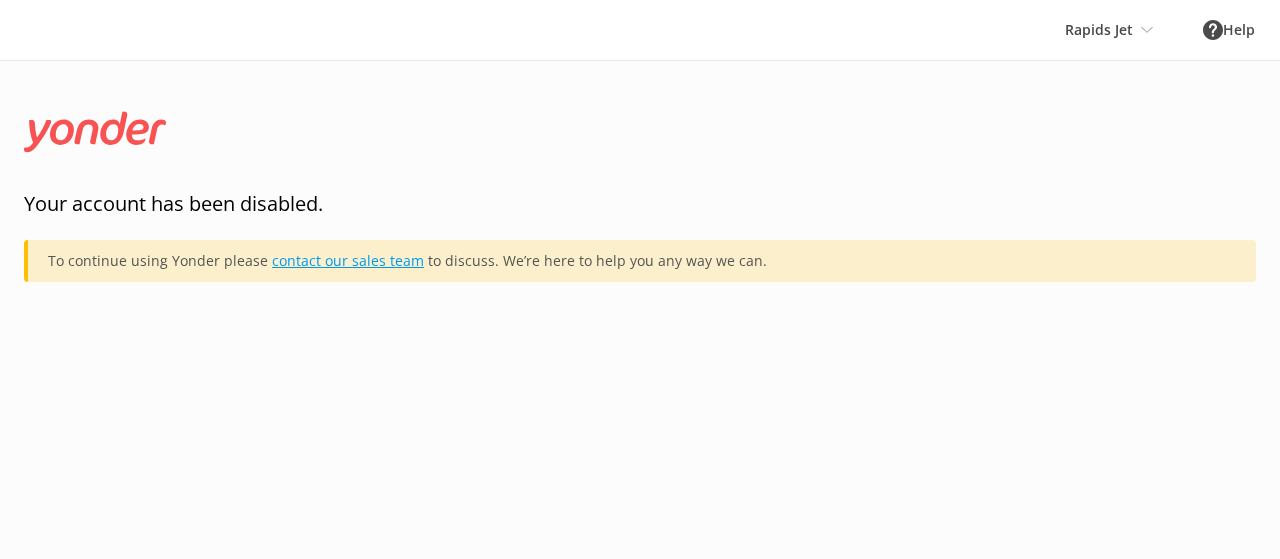 scroll, scrollTop: 0, scrollLeft: 0, axis: both 